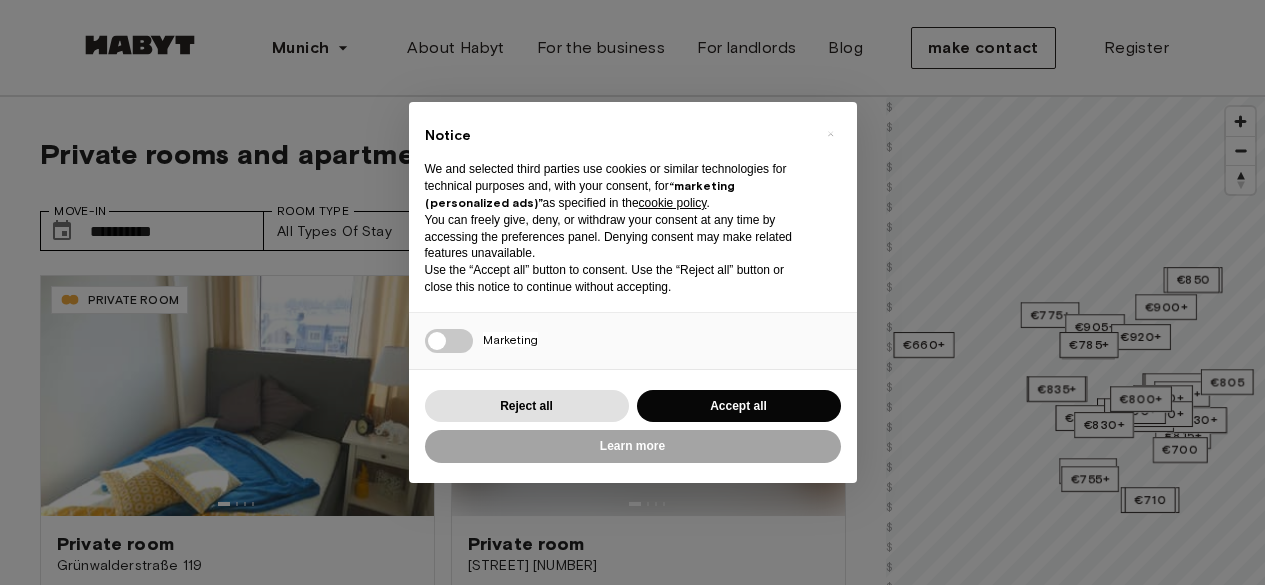 scroll, scrollTop: 0, scrollLeft: 0, axis: both 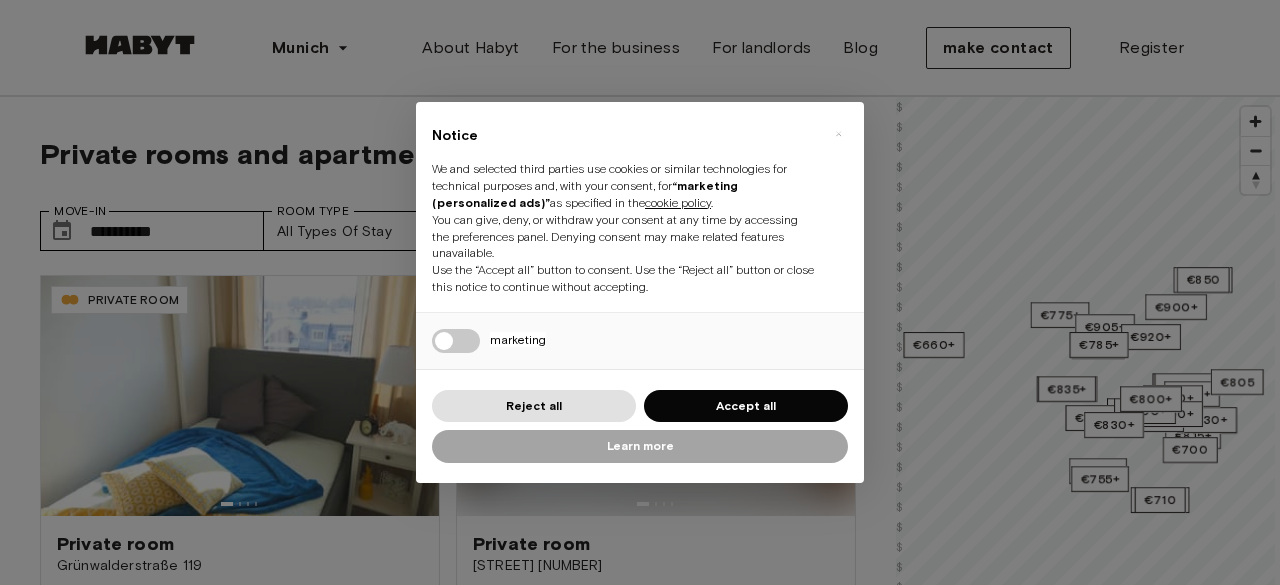 type on "**********" 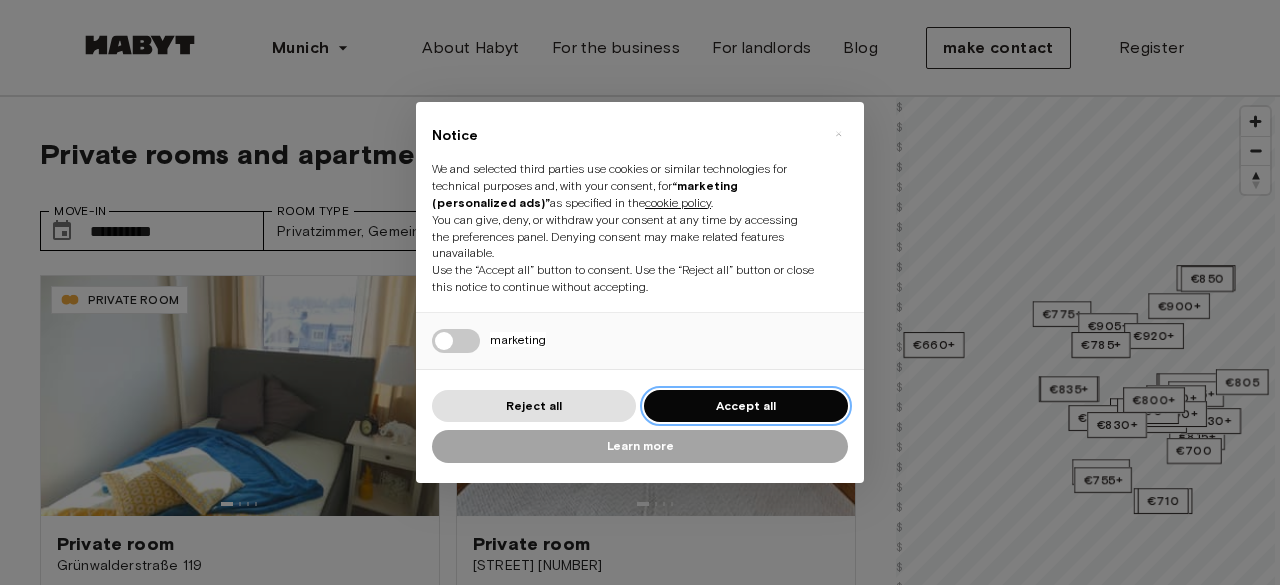 click on "Accept all" at bounding box center [746, 405] 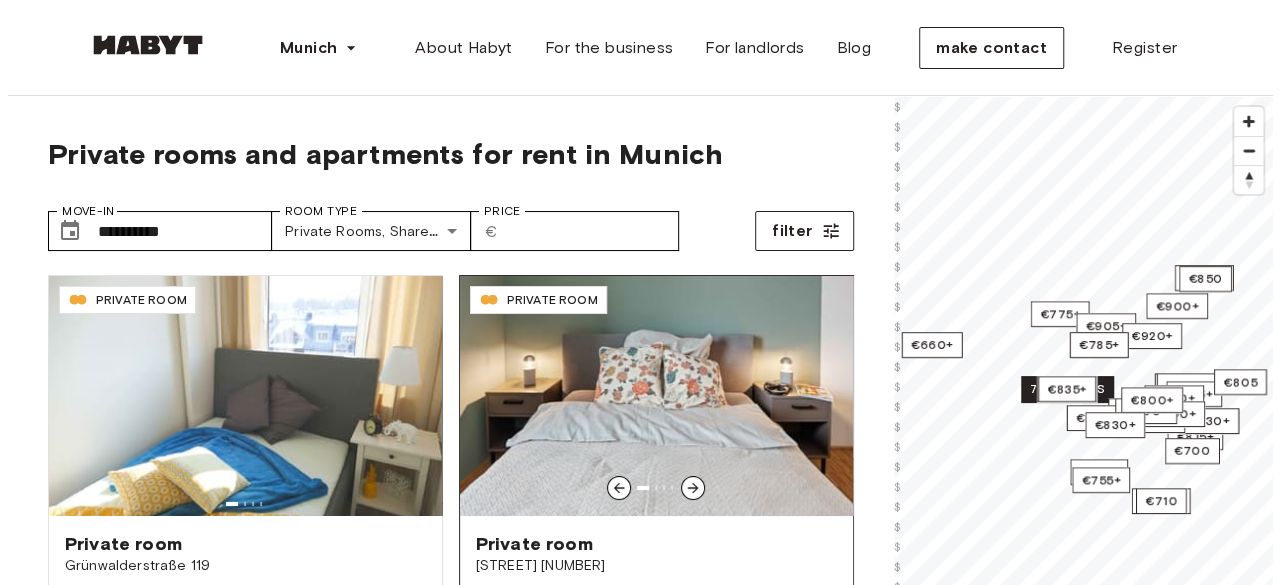 scroll, scrollTop: 0, scrollLeft: 0, axis: both 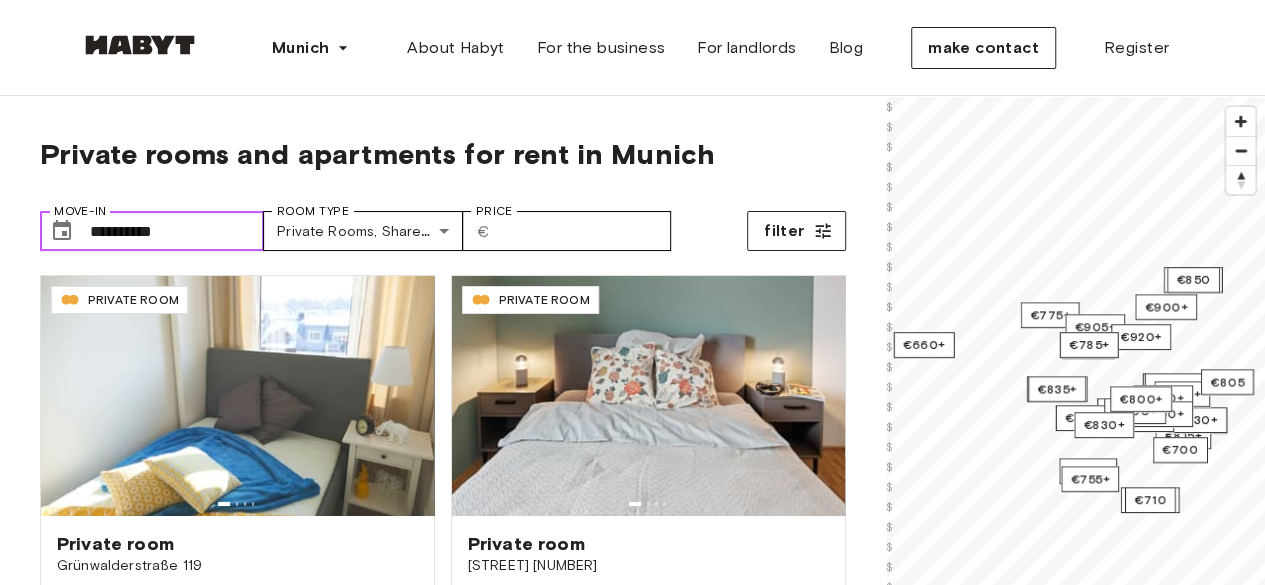 click on "**********" at bounding box center (177, 231) 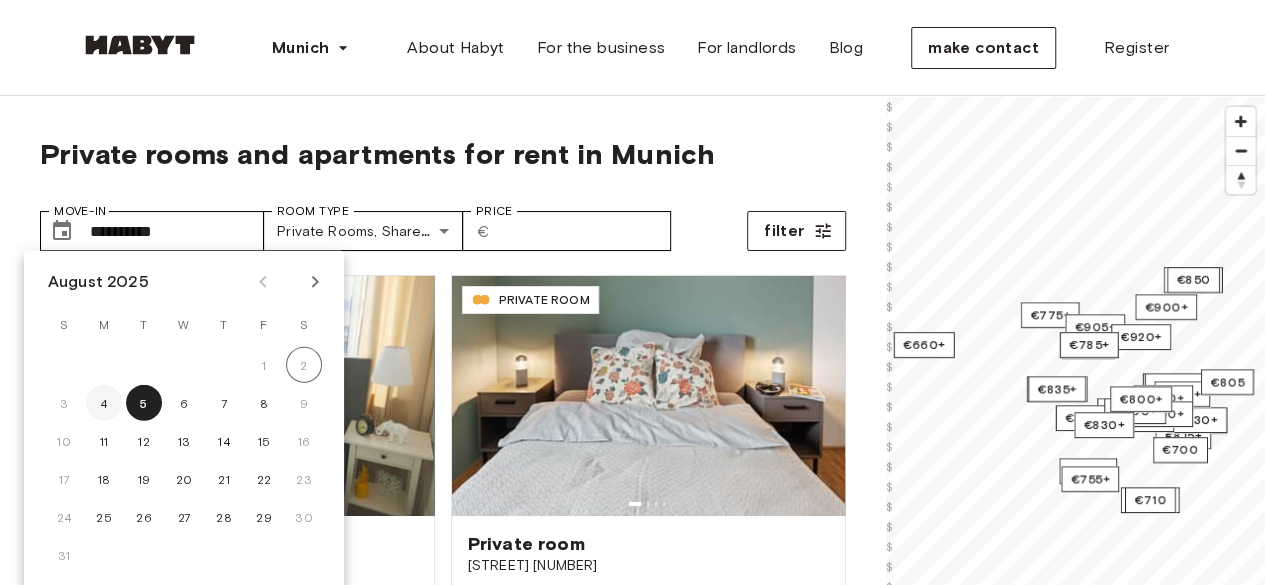 click on "4" at bounding box center [104, 403] 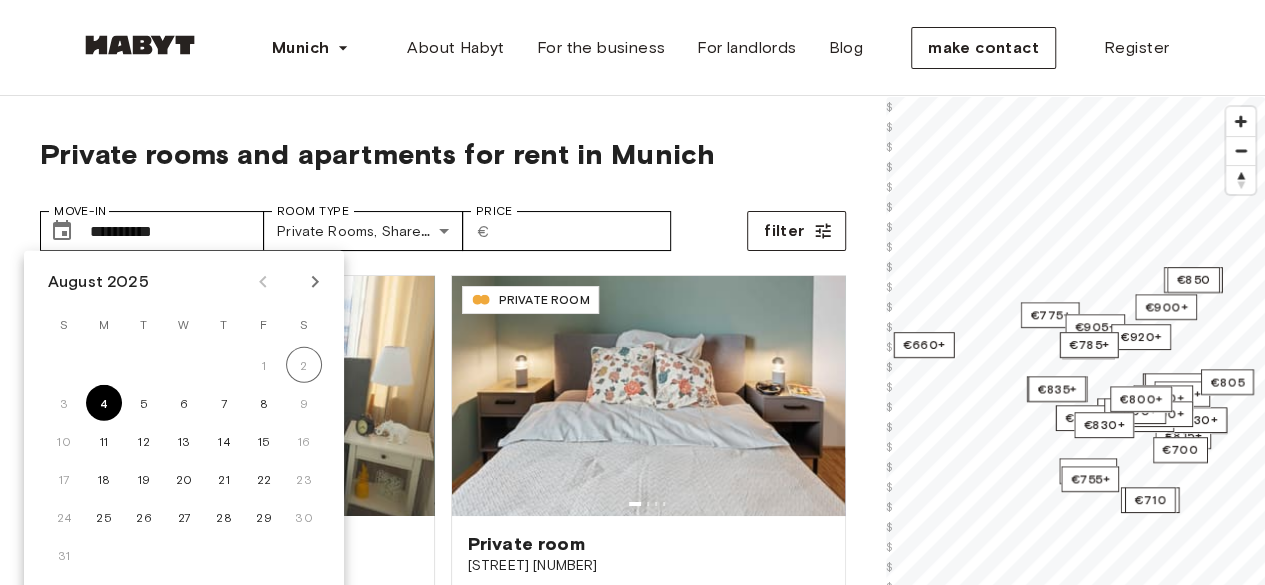 type on "**********" 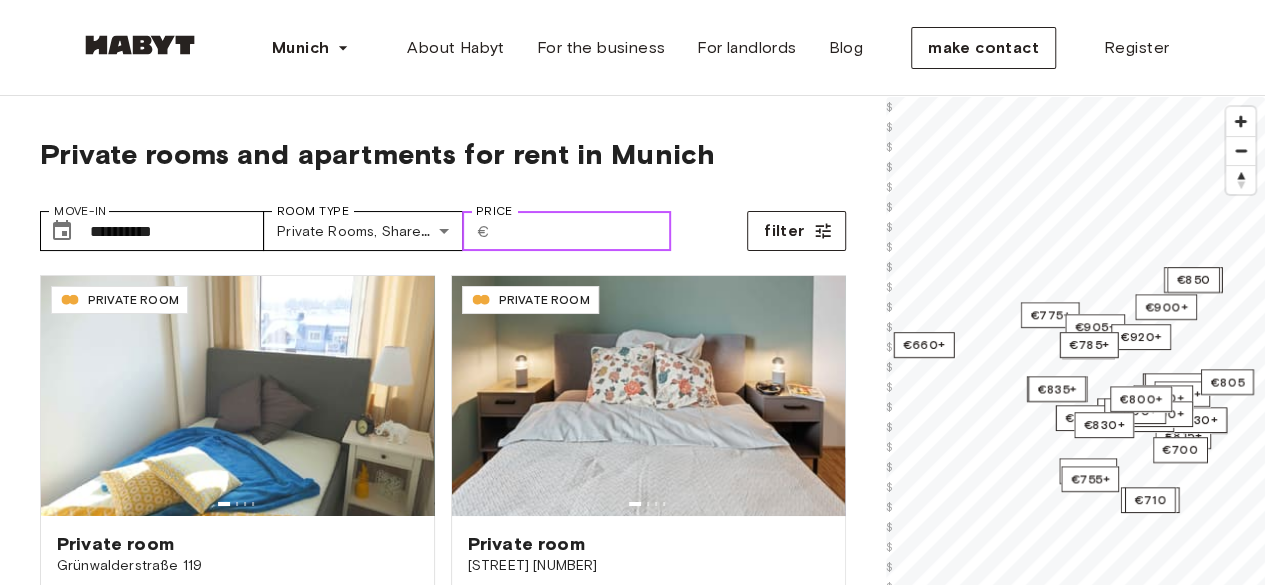 click on "Price" at bounding box center [584, 231] 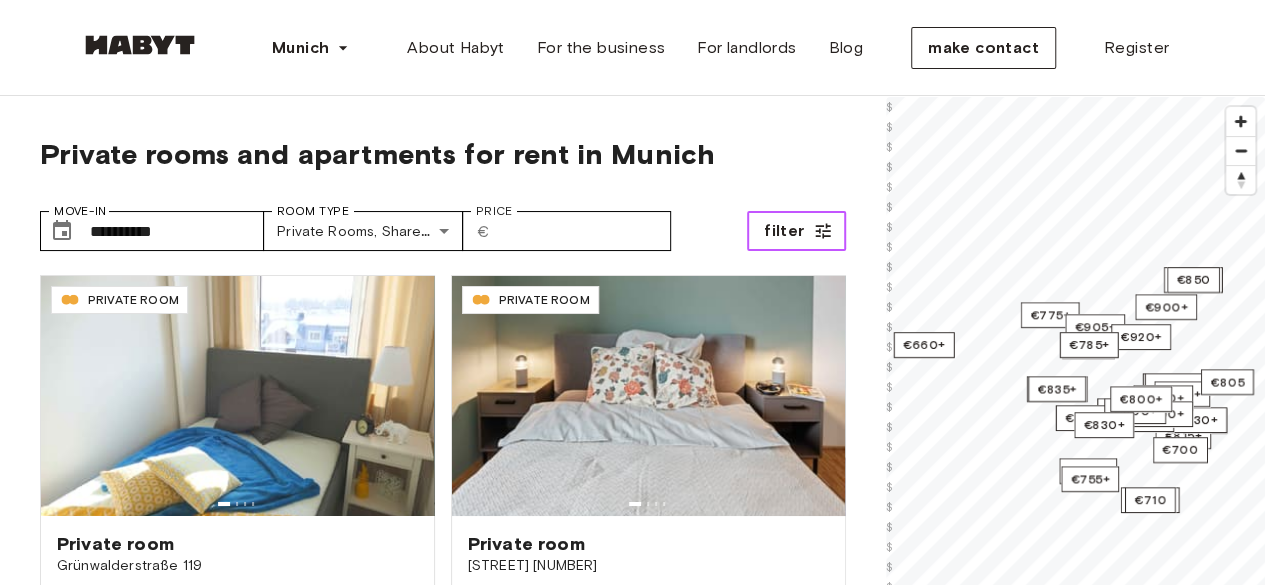 click on "filter" at bounding box center (784, 230) 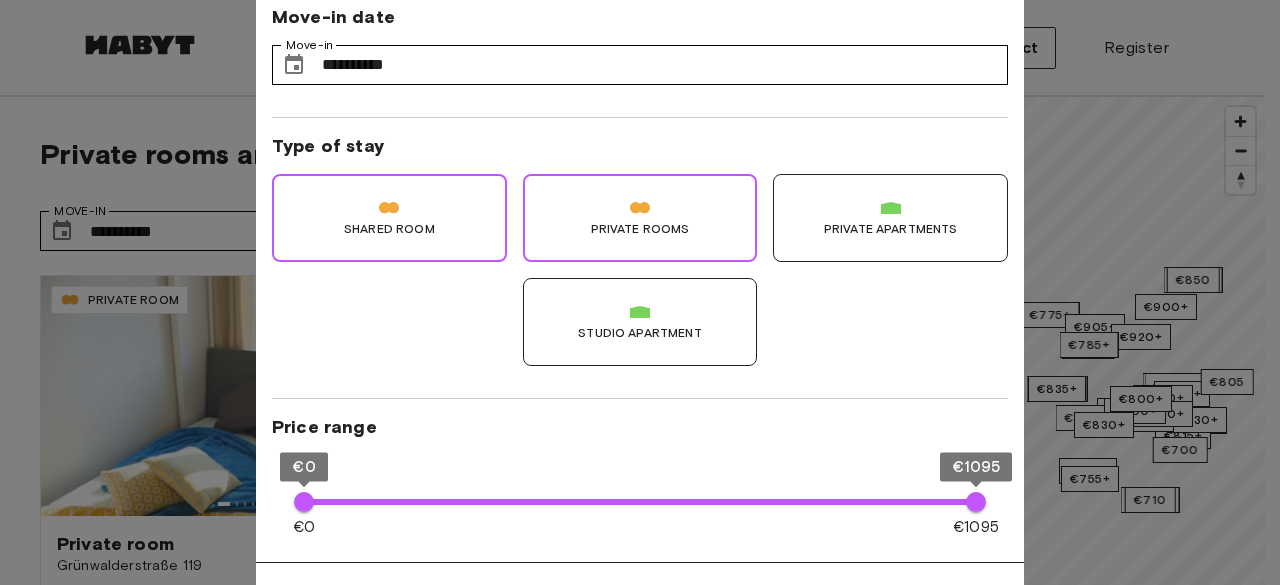 click on "Private rooms" at bounding box center (640, 218) 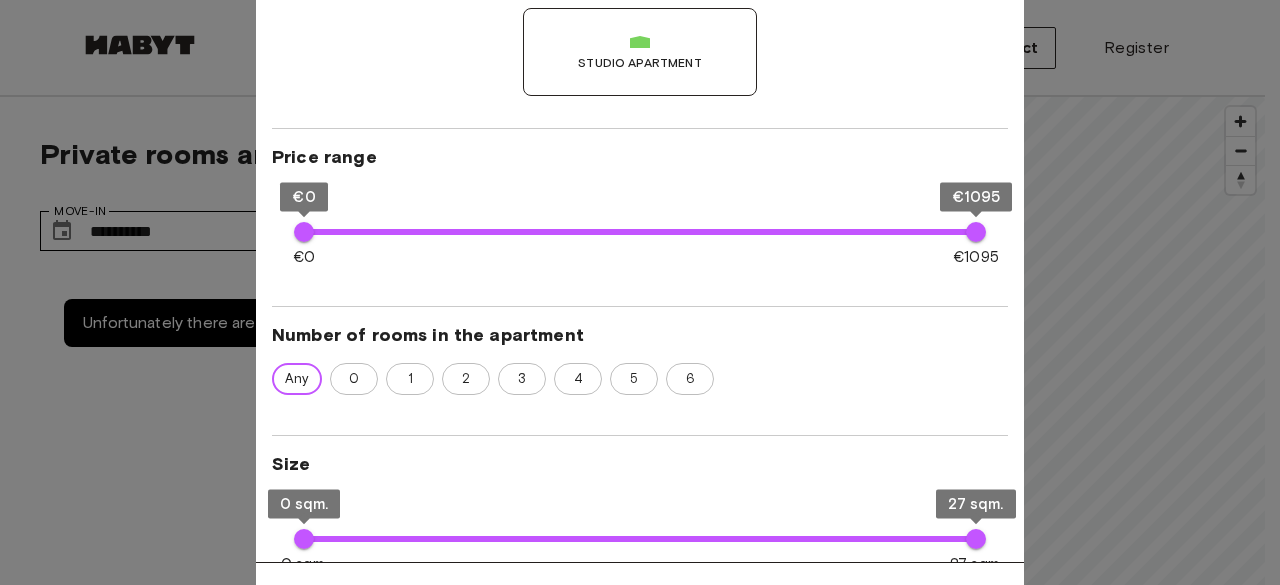 scroll, scrollTop: 300, scrollLeft: 0, axis: vertical 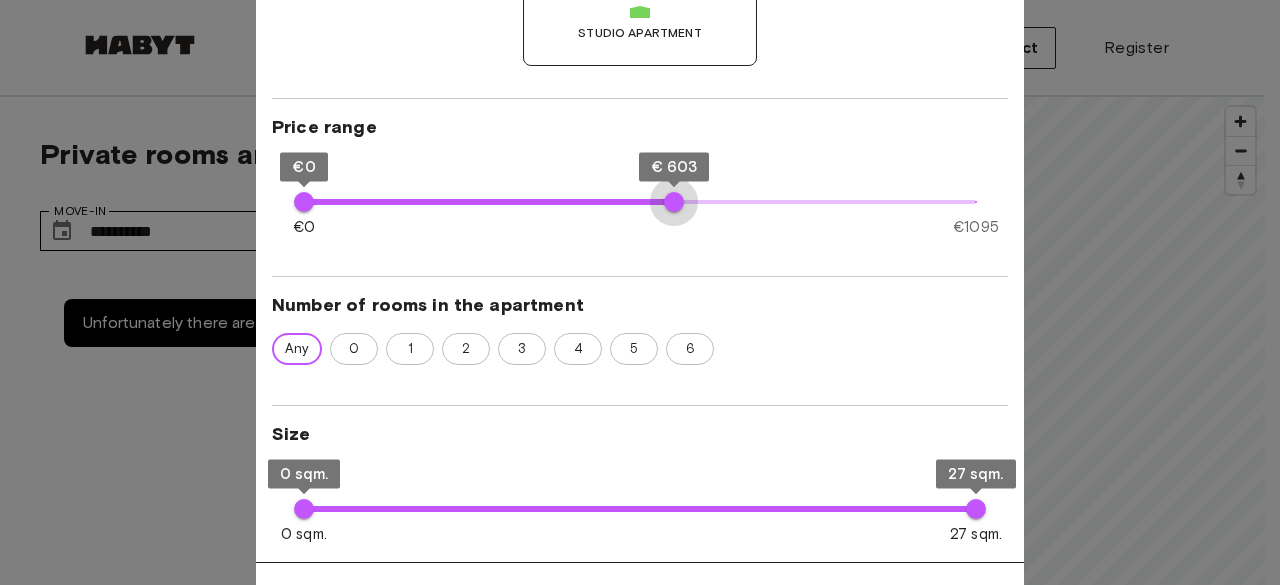 type on "***" 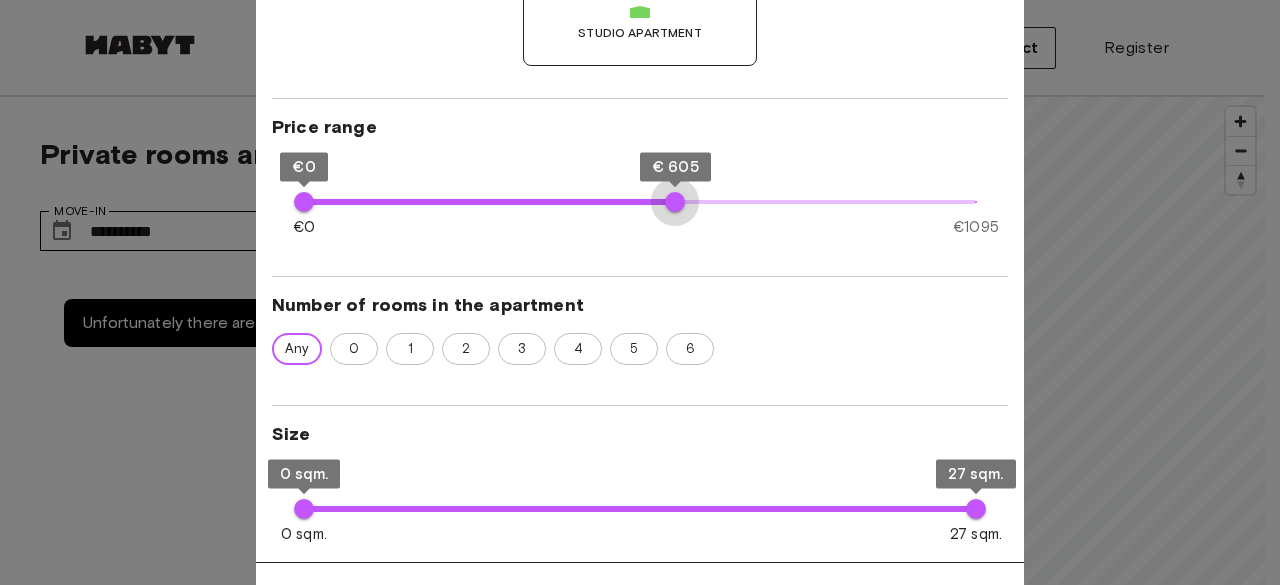 drag, startPoint x: 974, startPoint y: 199, endPoint x: 675, endPoint y: 206, distance: 299.08194 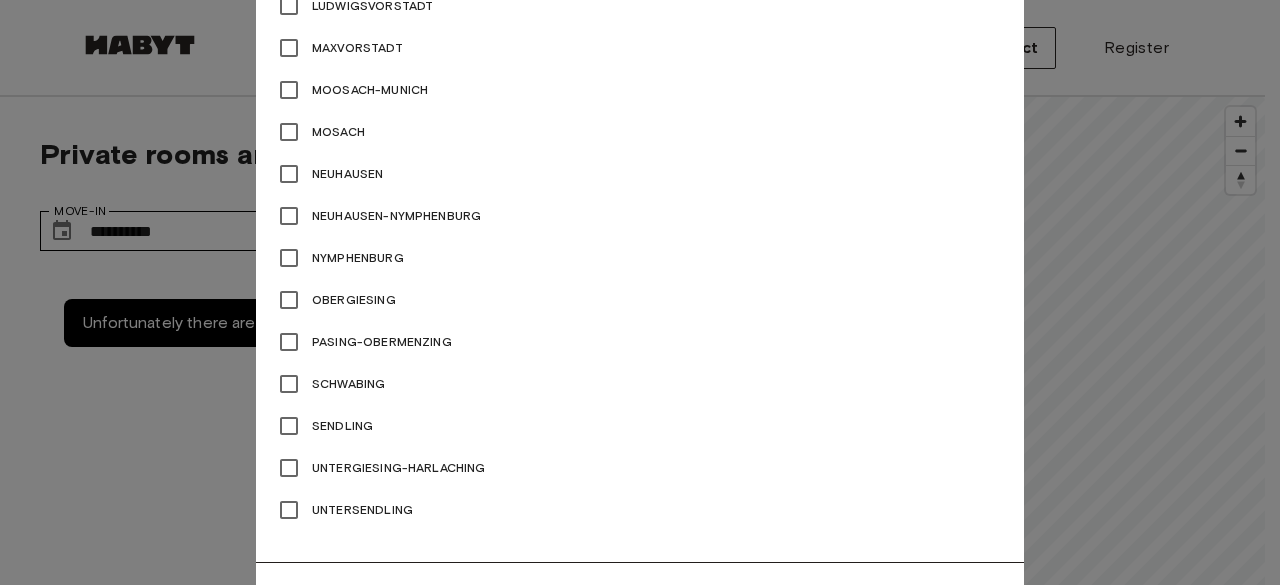 scroll, scrollTop: 1331, scrollLeft: 0, axis: vertical 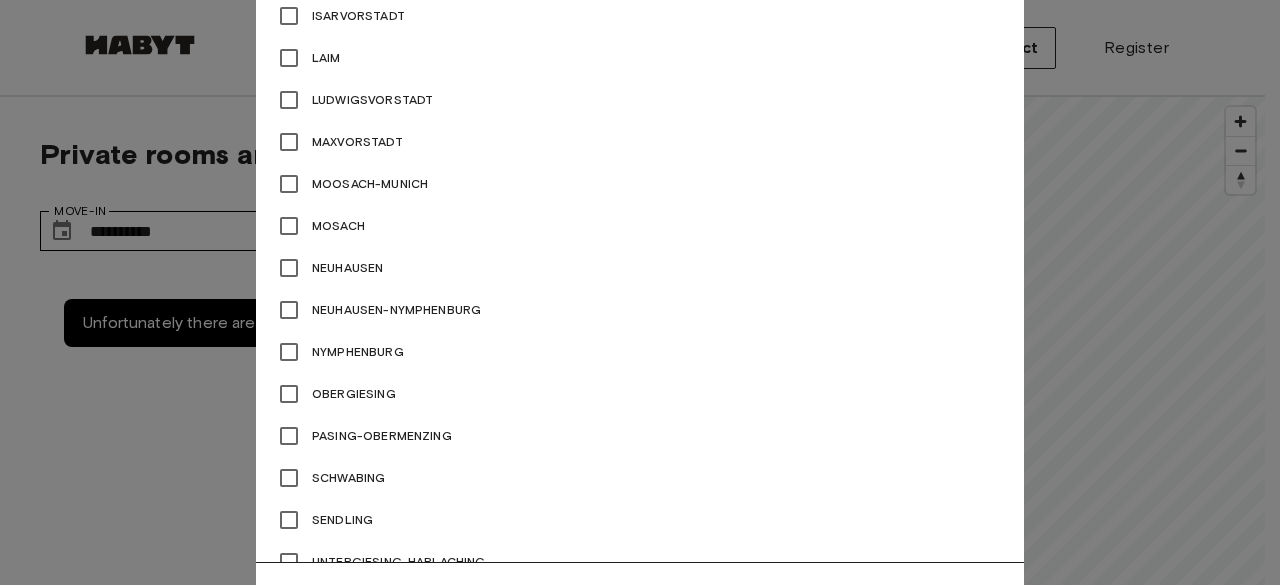 click on "Mosach" at bounding box center [338, 226] 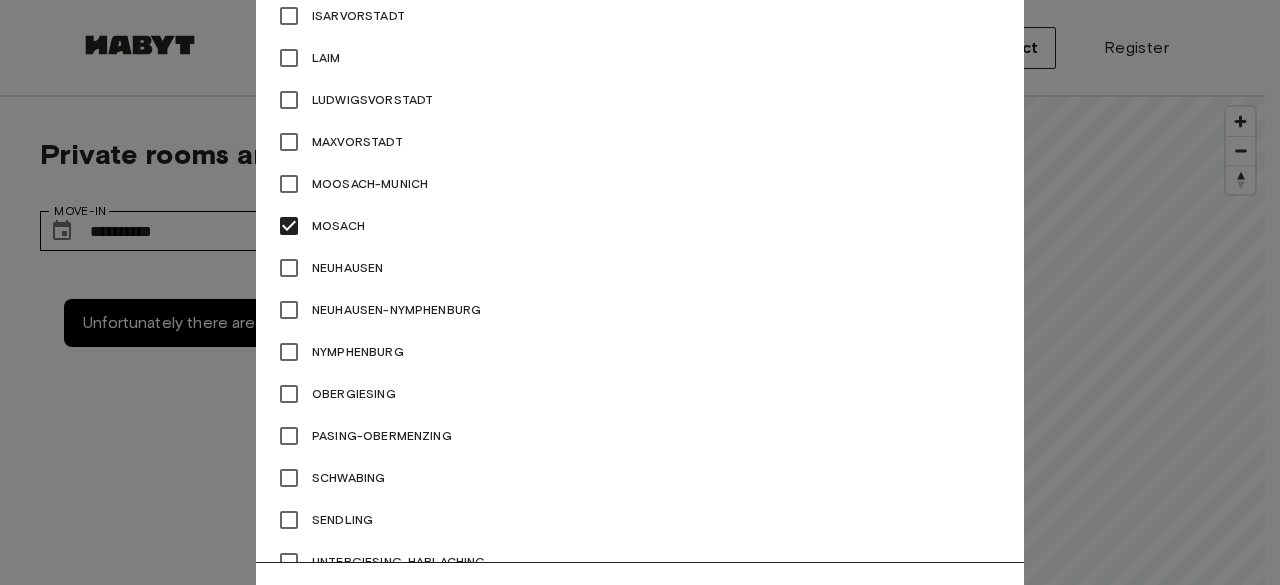 scroll, scrollTop: 1131, scrollLeft: 0, axis: vertical 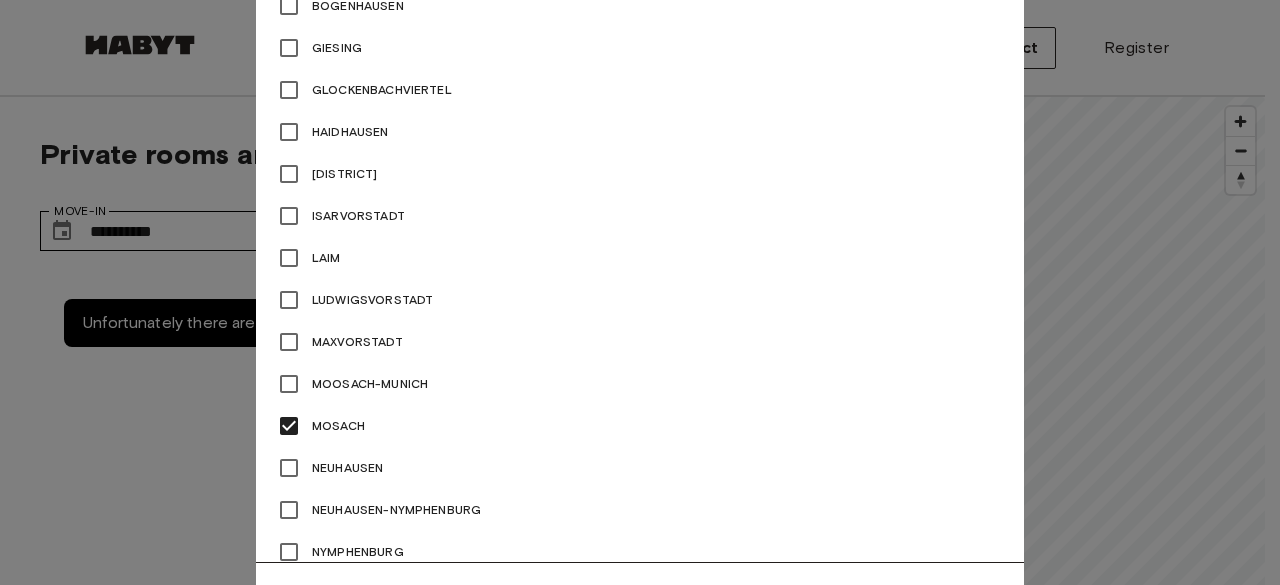 click on "Laim" at bounding box center (326, 257) 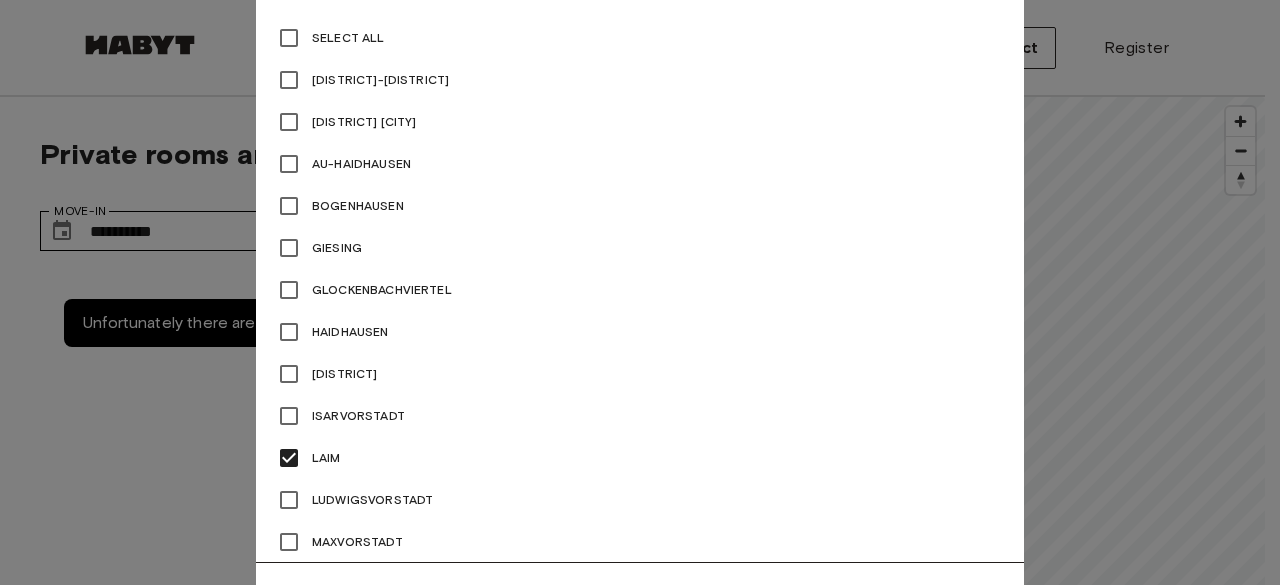 scroll, scrollTop: 831, scrollLeft: 0, axis: vertical 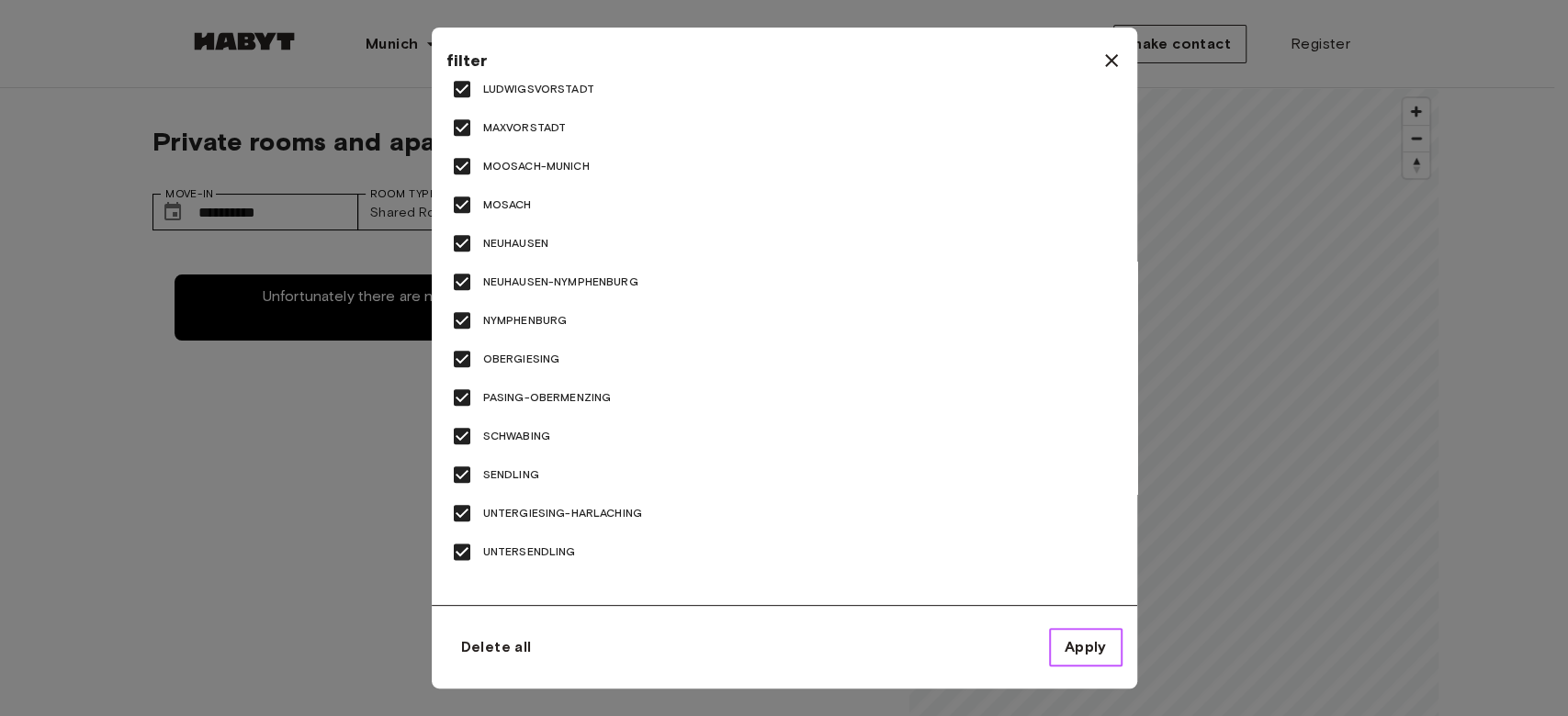 click on "Apply" at bounding box center (1086, 647) 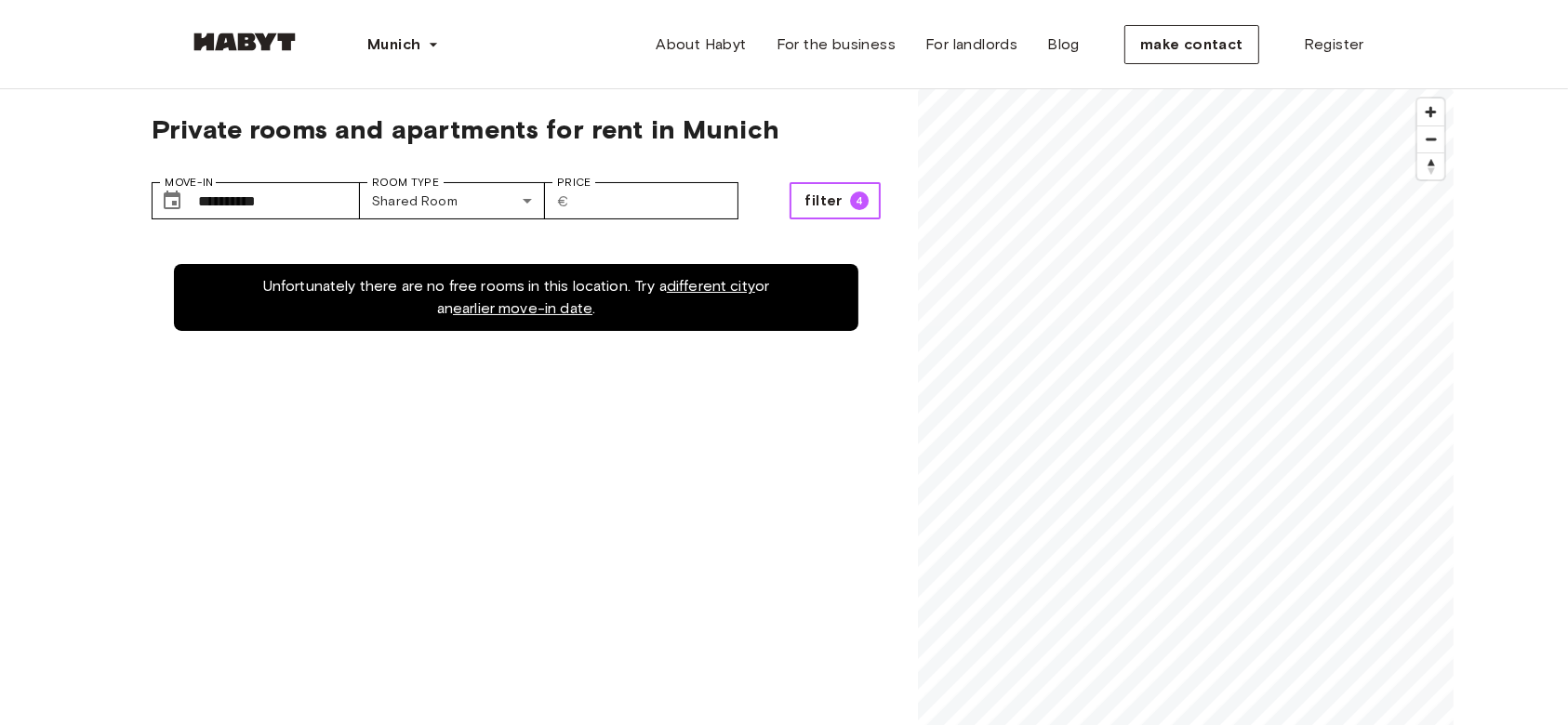 scroll, scrollTop: 0, scrollLeft: 0, axis: both 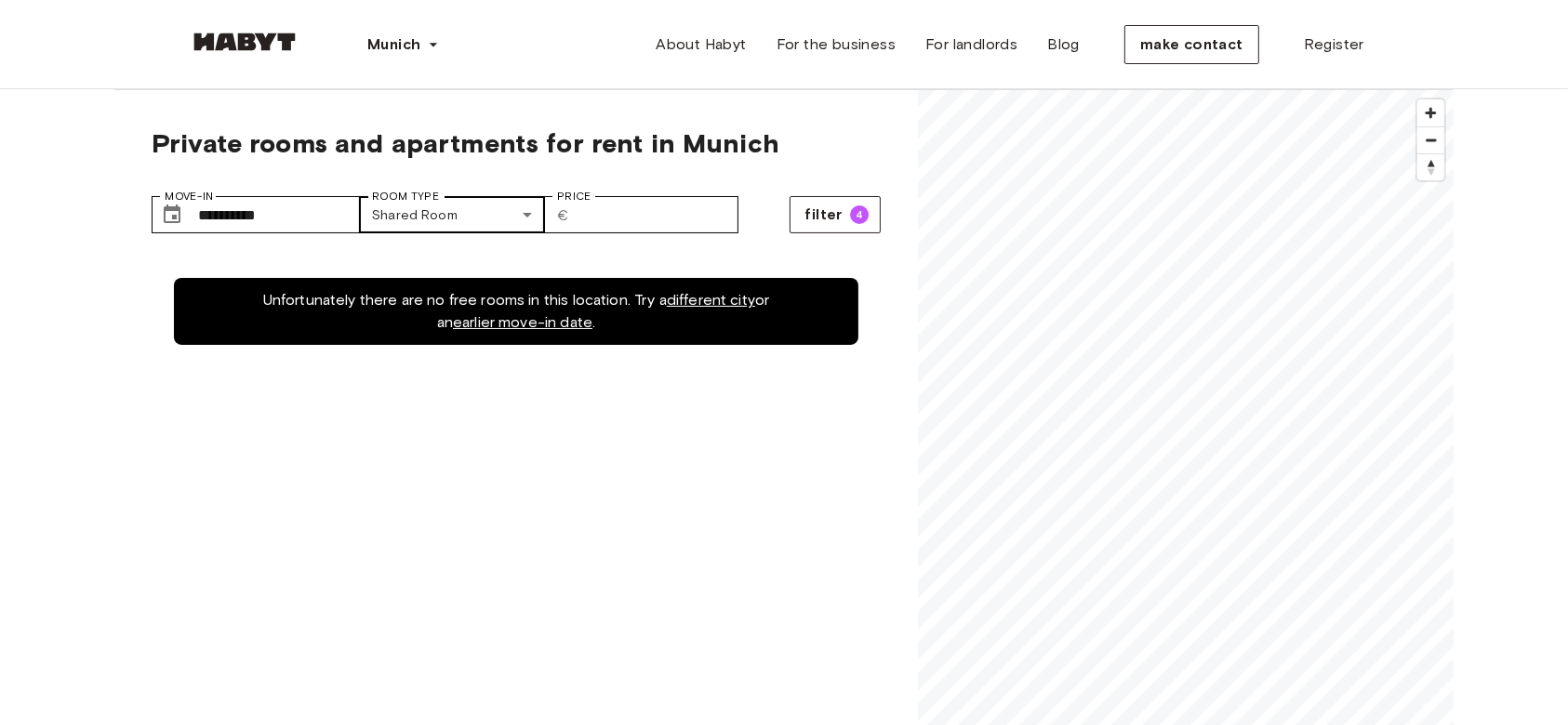 click on "**********" at bounding box center (784, 2258) 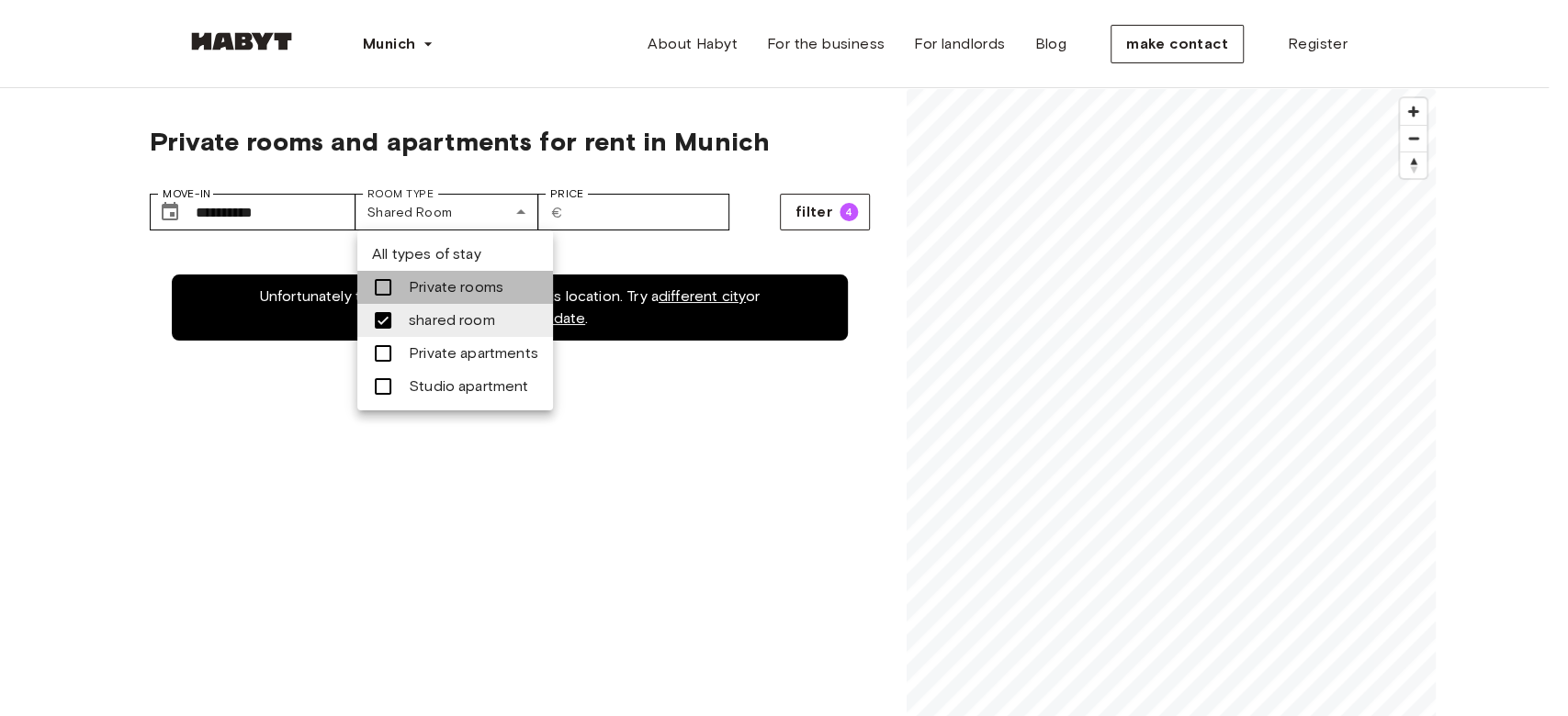 click on "Private rooms" at bounding box center [456, 286] 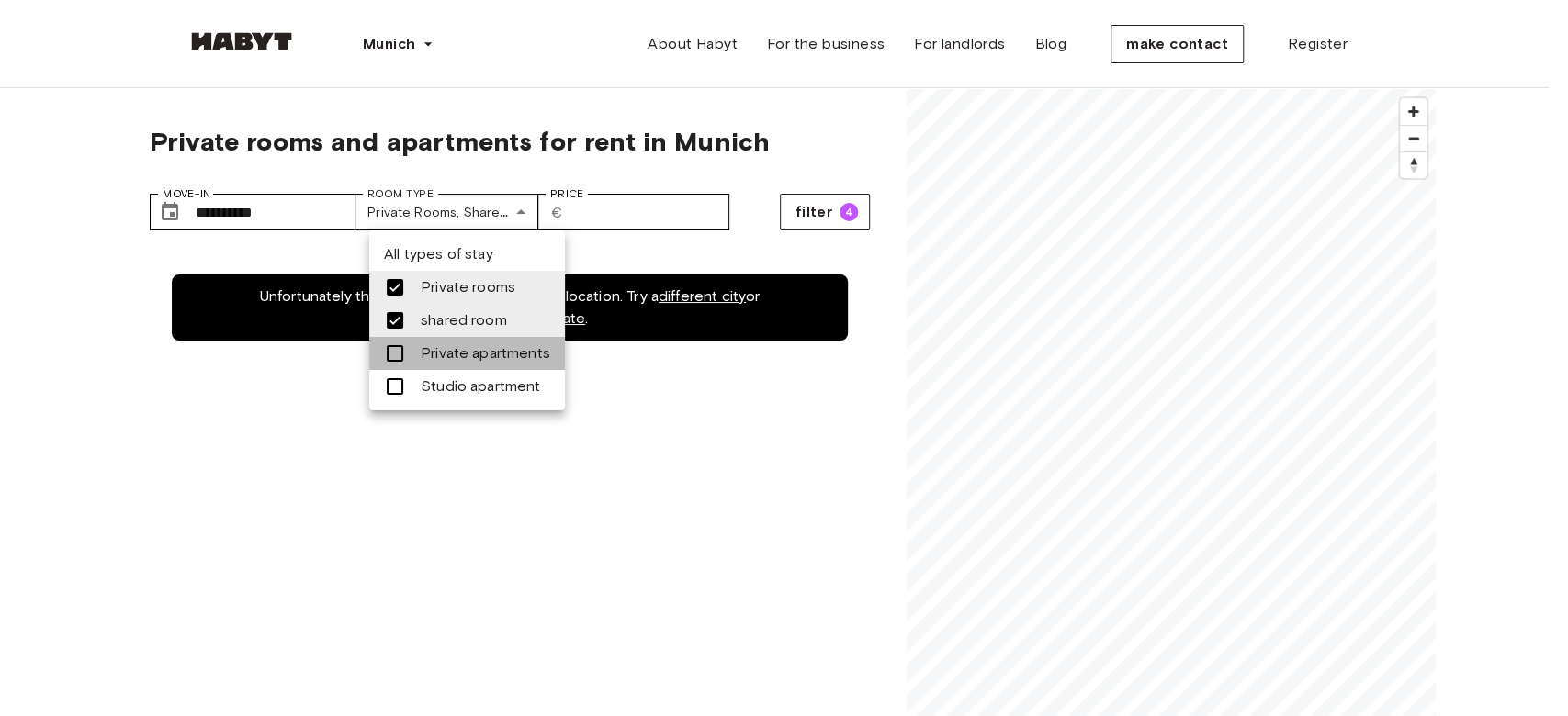 click on "Private apartments" at bounding box center [485, 352] 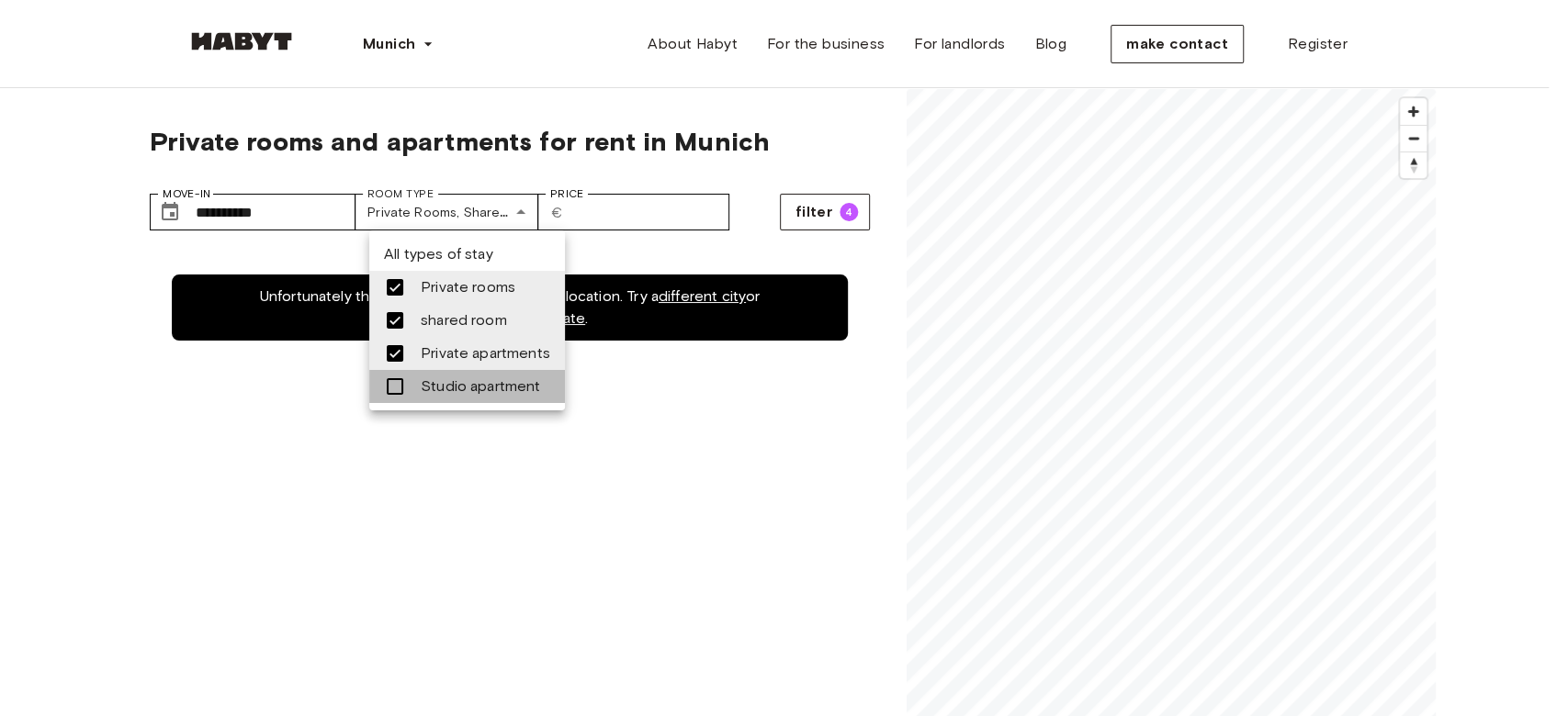 click on "Studio apartment" at bounding box center (480, 386) 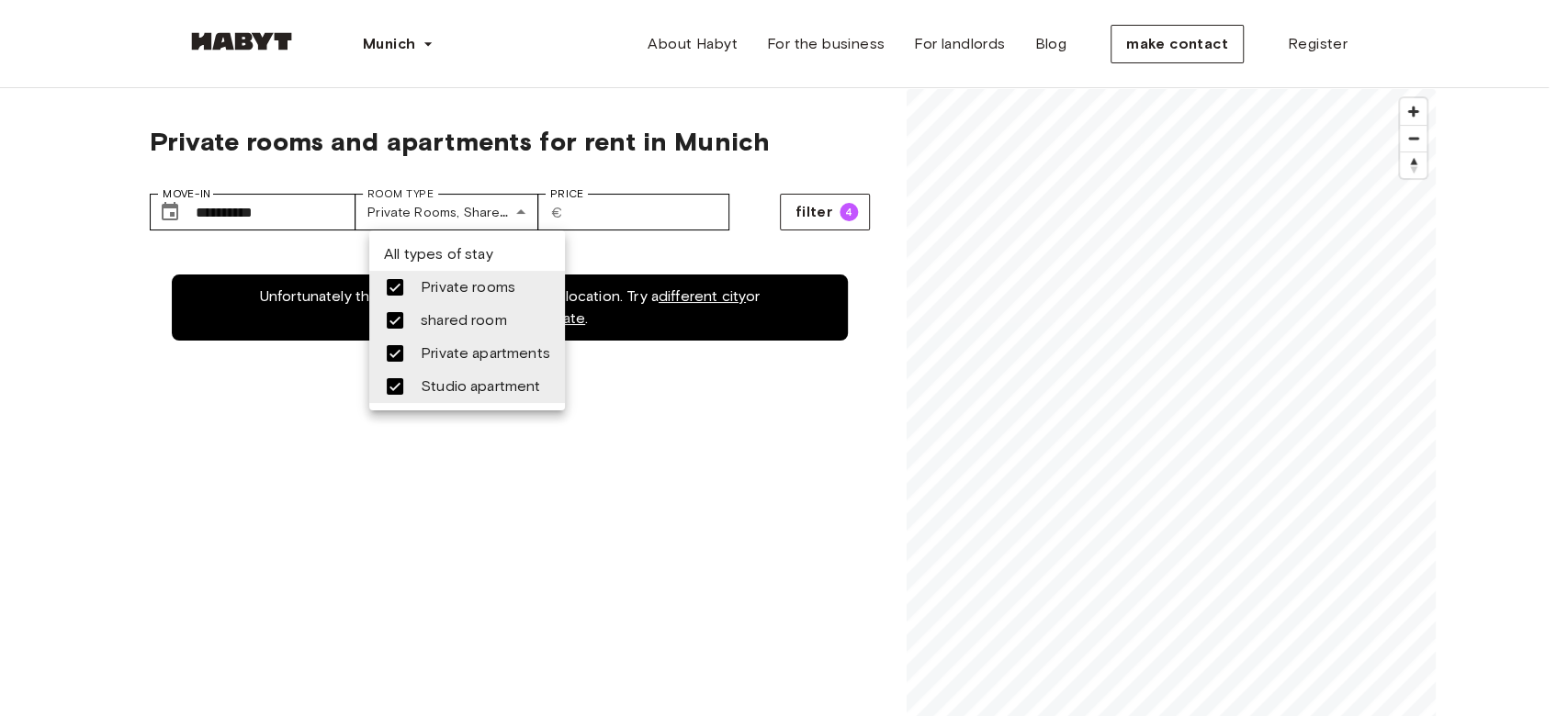 click at bounding box center [784, 358] 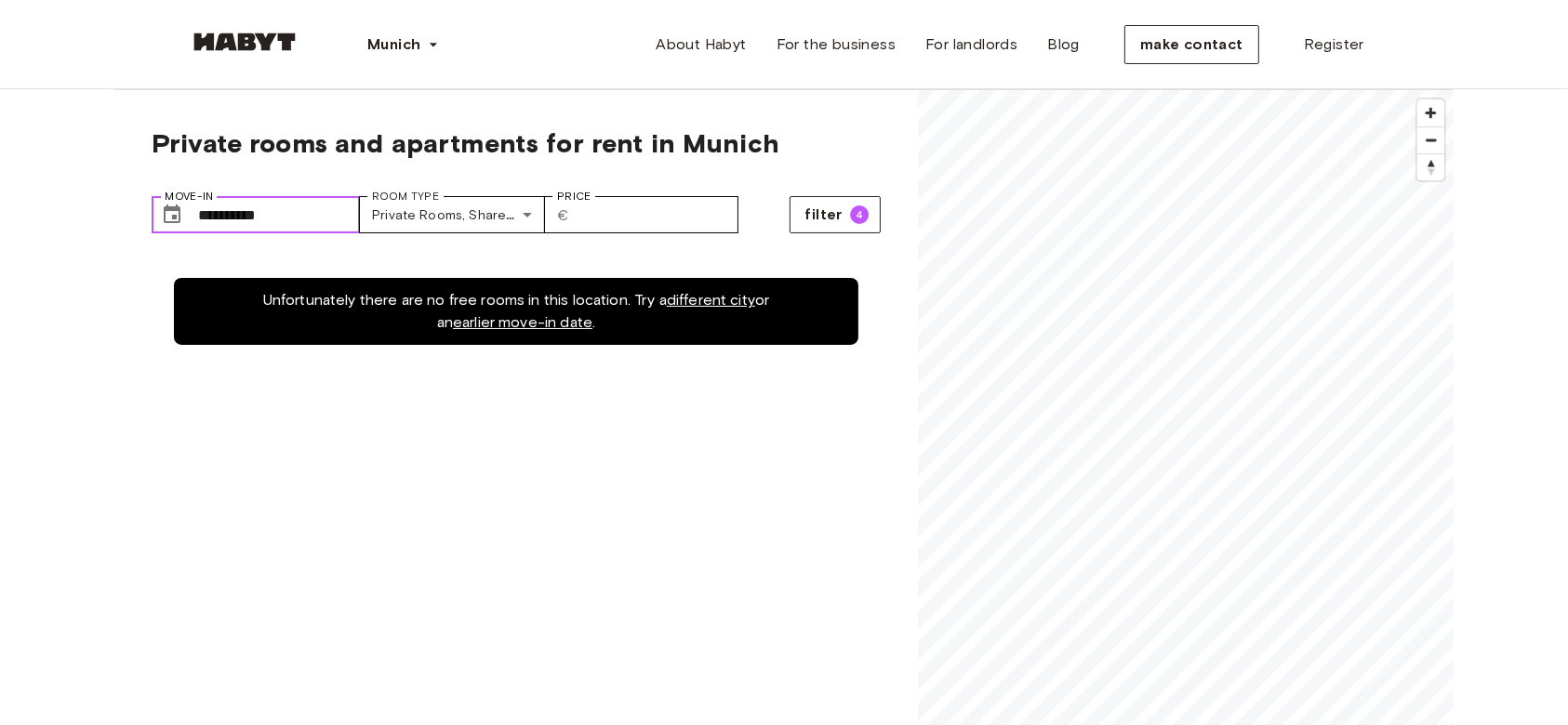 click on "**********" at bounding box center [279, 215] 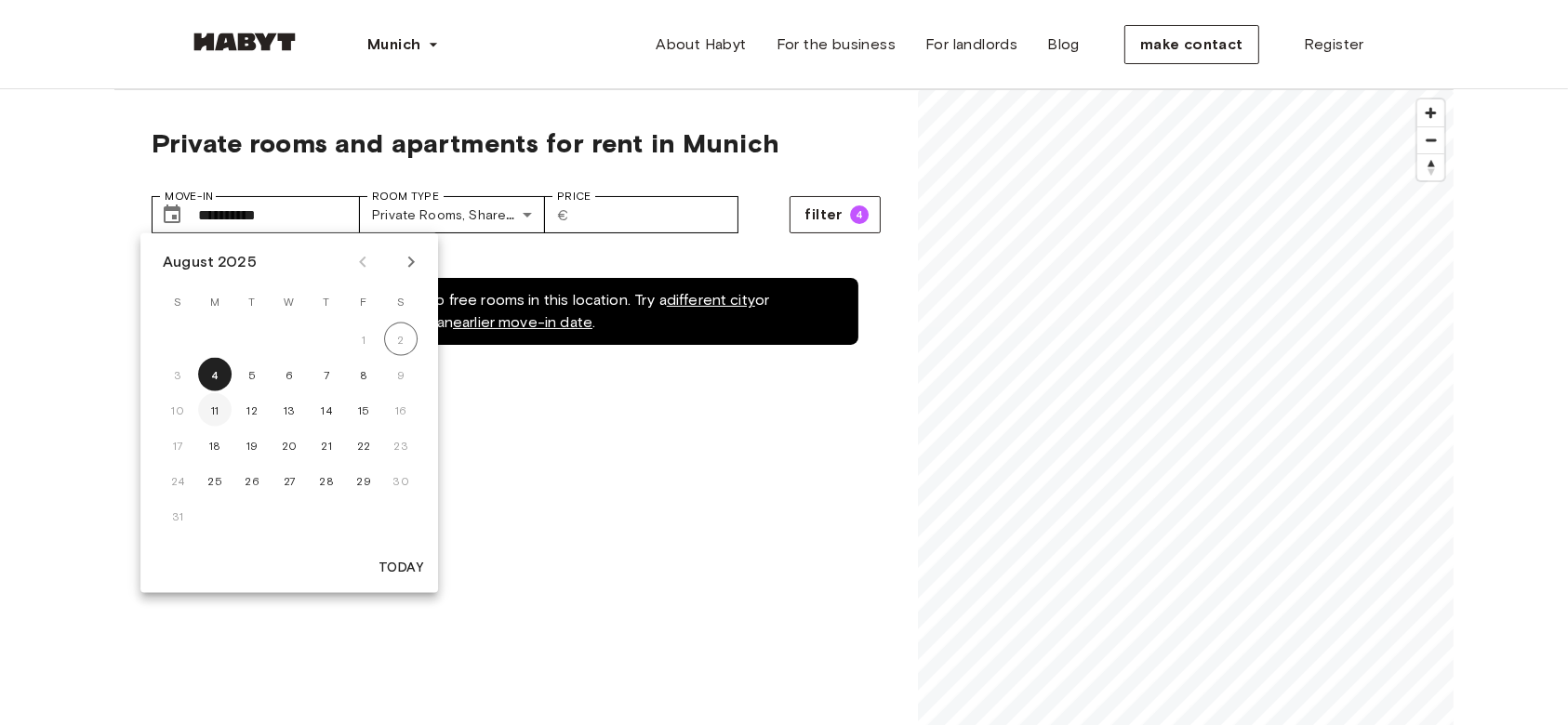 click on "11" at bounding box center [215, 409] 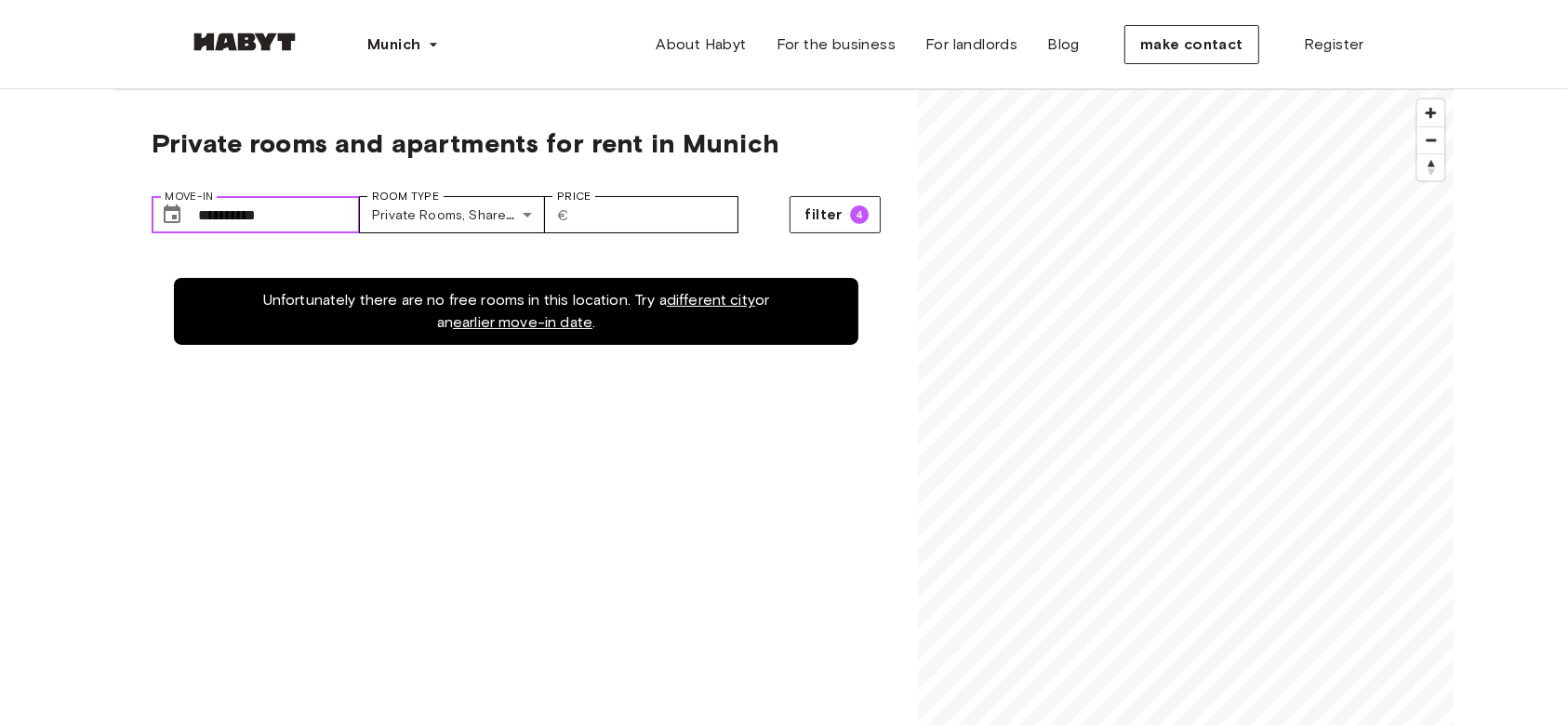 click on "**********" at bounding box center (279, 215) 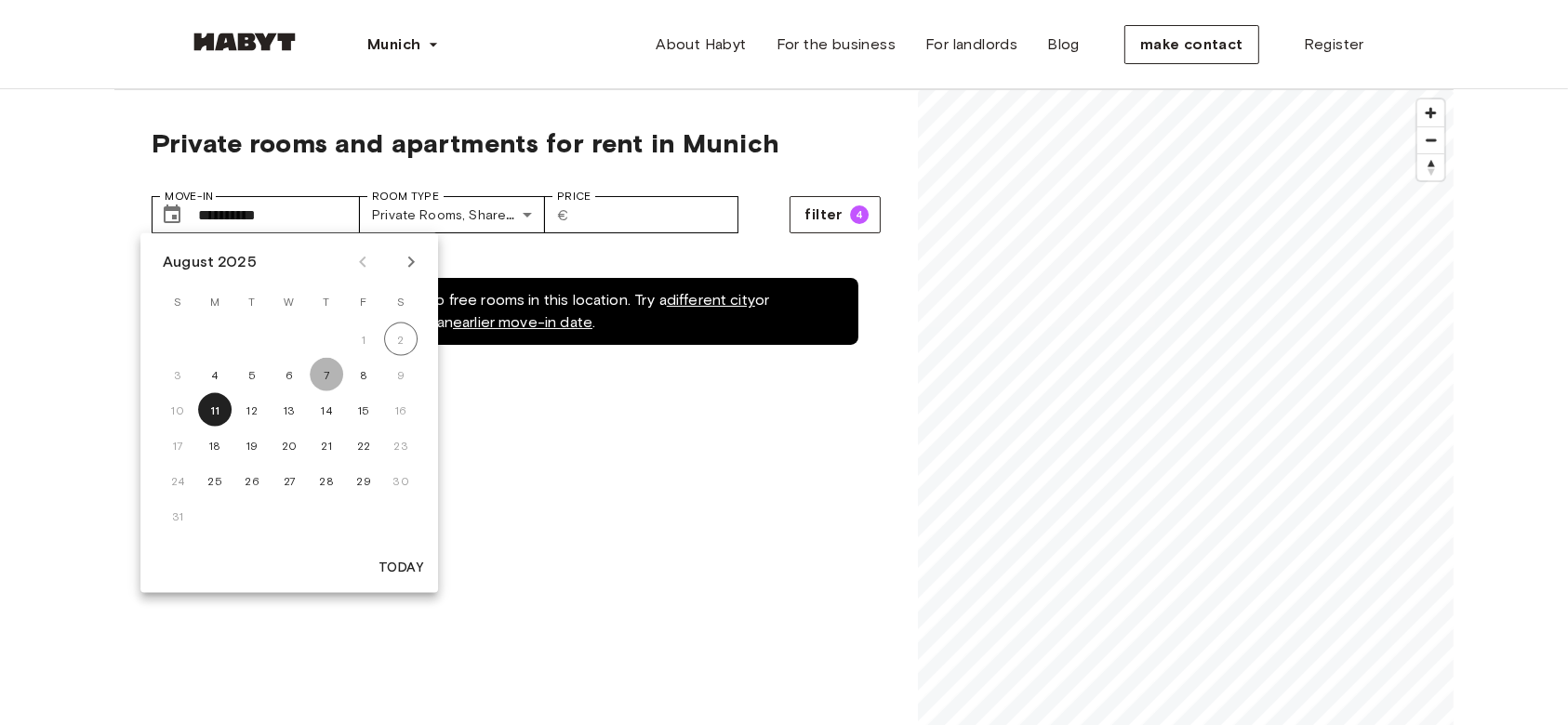 click on "7" at bounding box center [326, 375] 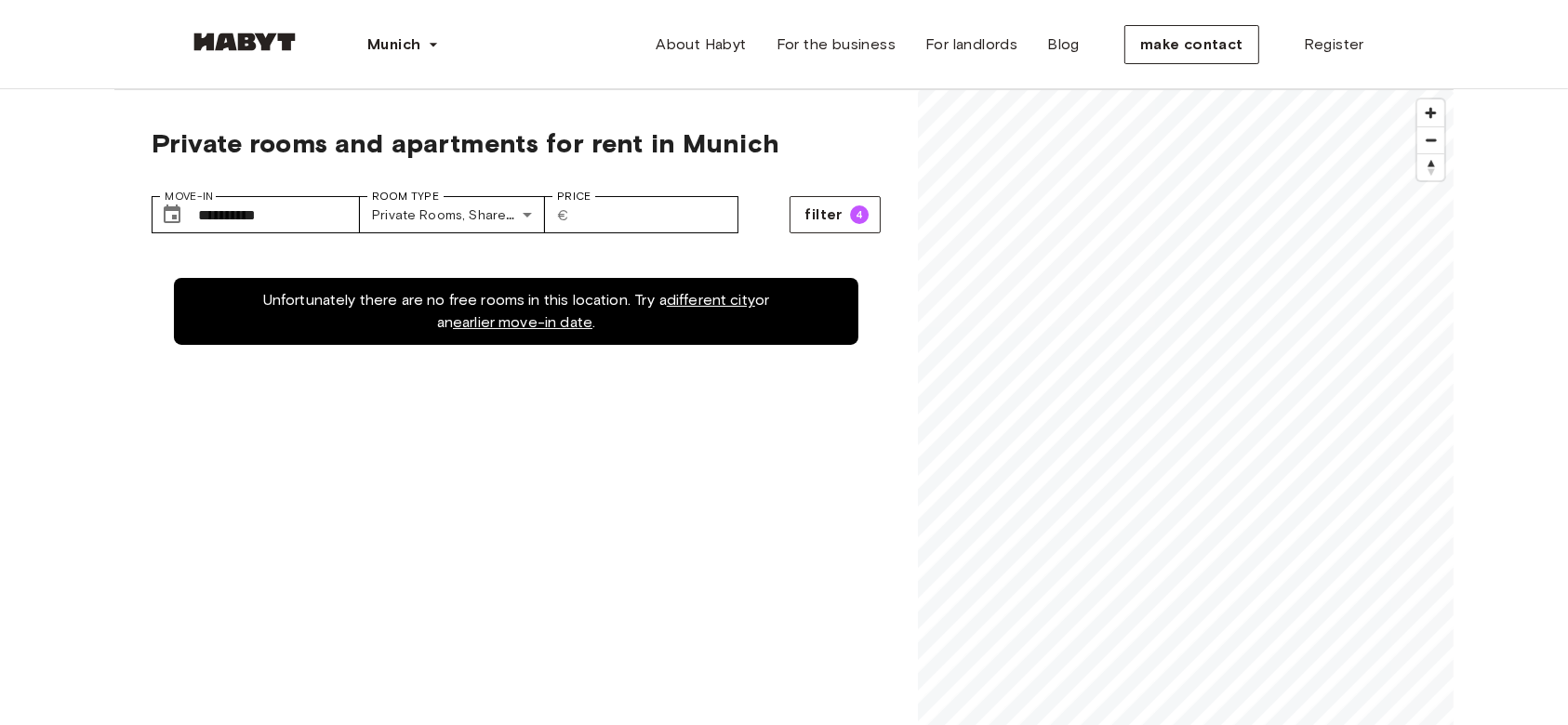 click on "Unfortunately there are no free rooms in this location. Try a  different city  or an  earlier move-in date  ." at bounding box center [516, 618] 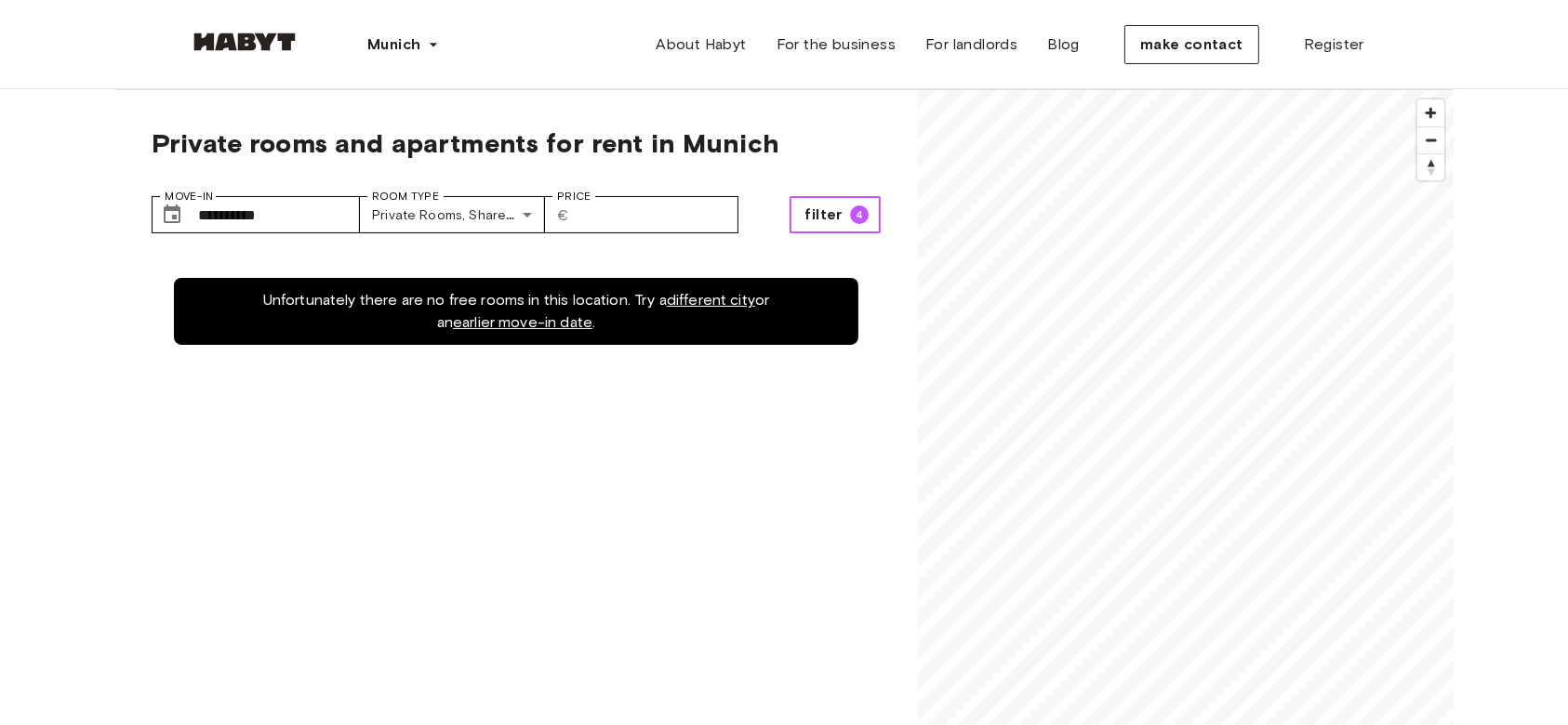 click on "4" at bounding box center (859, 215) 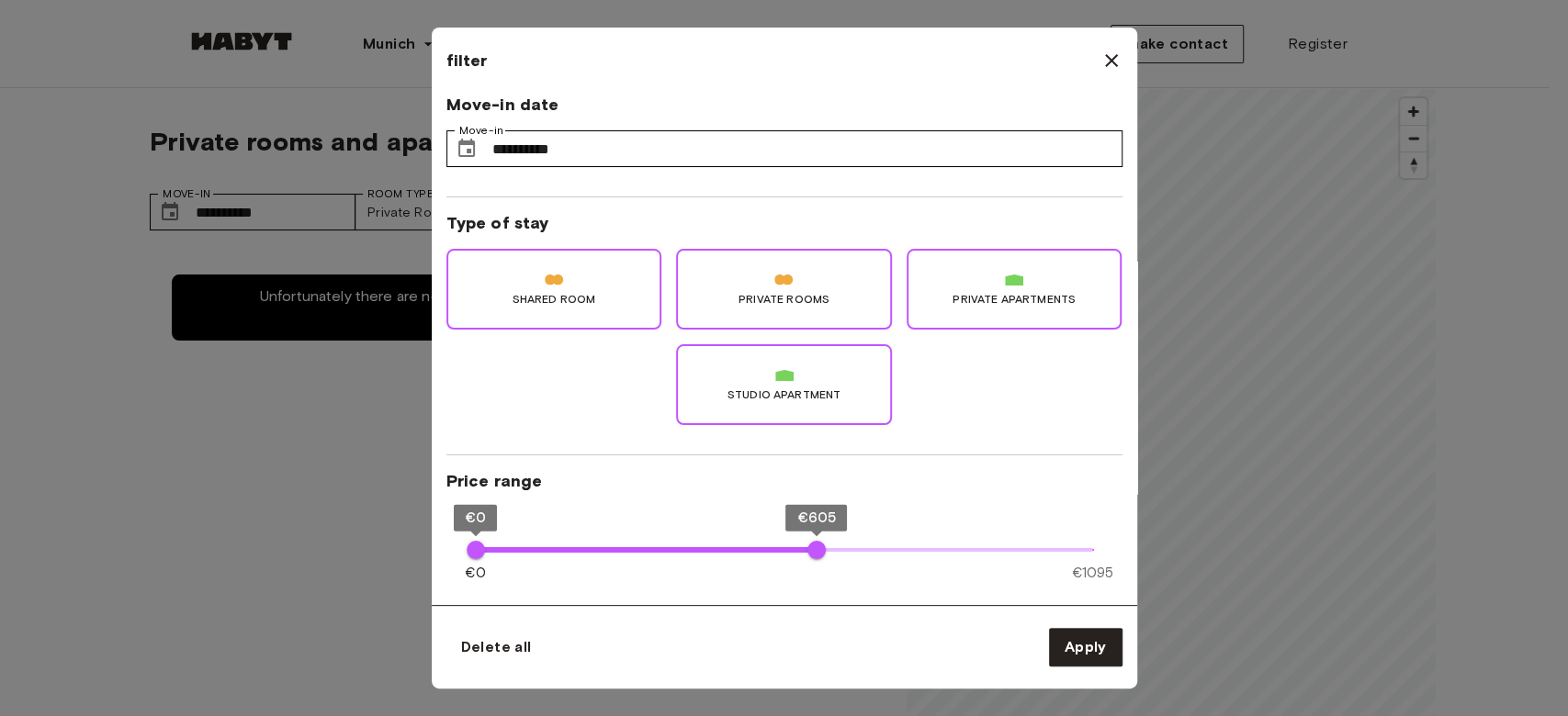 click at bounding box center [784, 358] 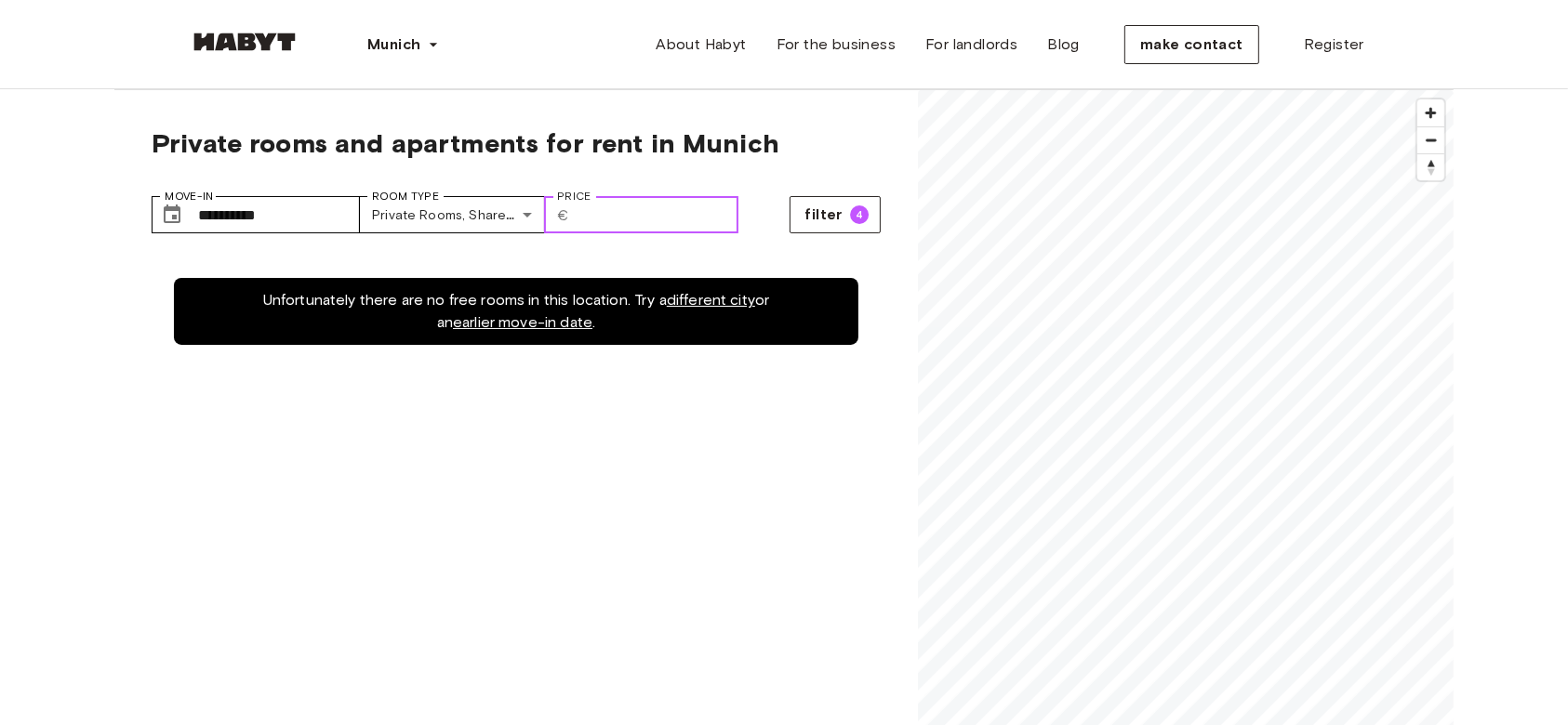 click on "***" at bounding box center (658, 215) 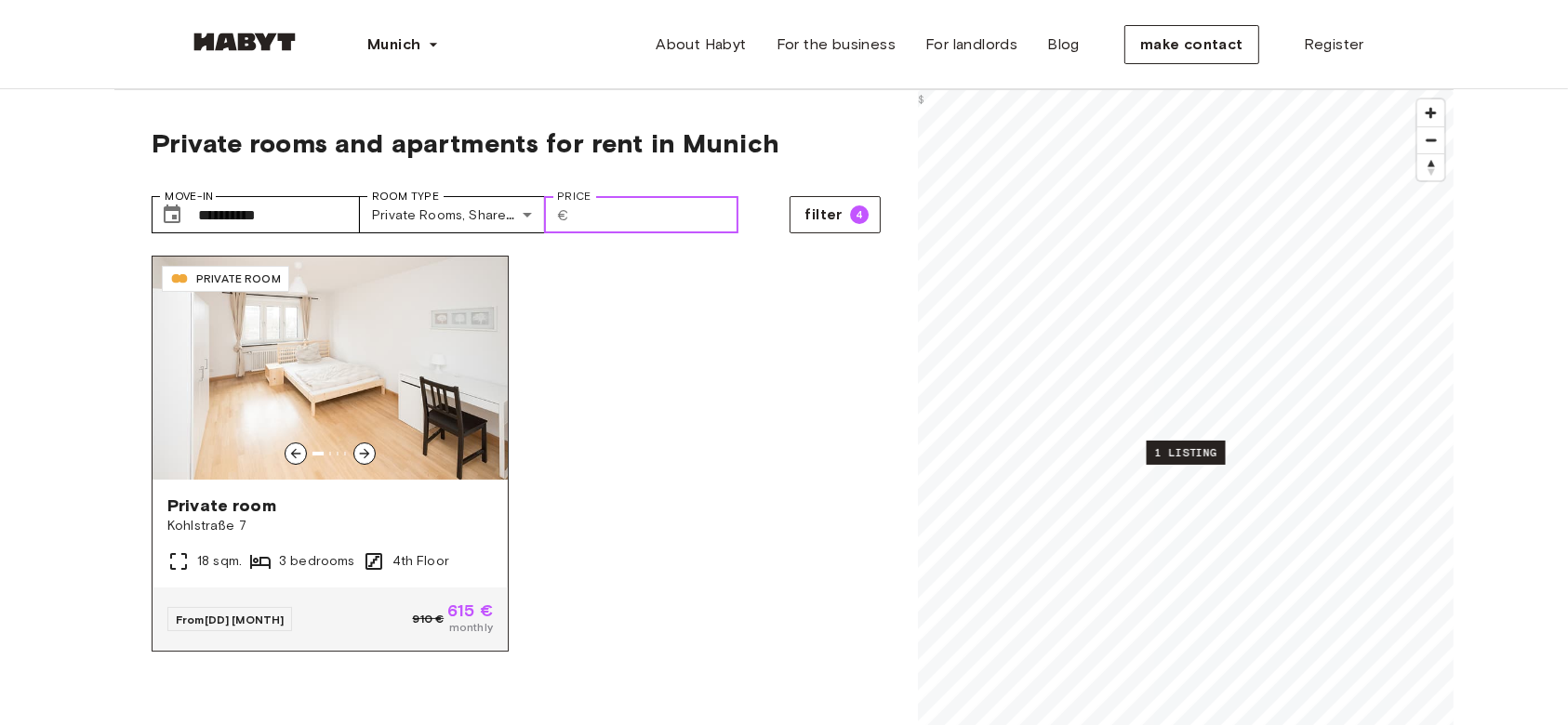 click at bounding box center [330, 368] 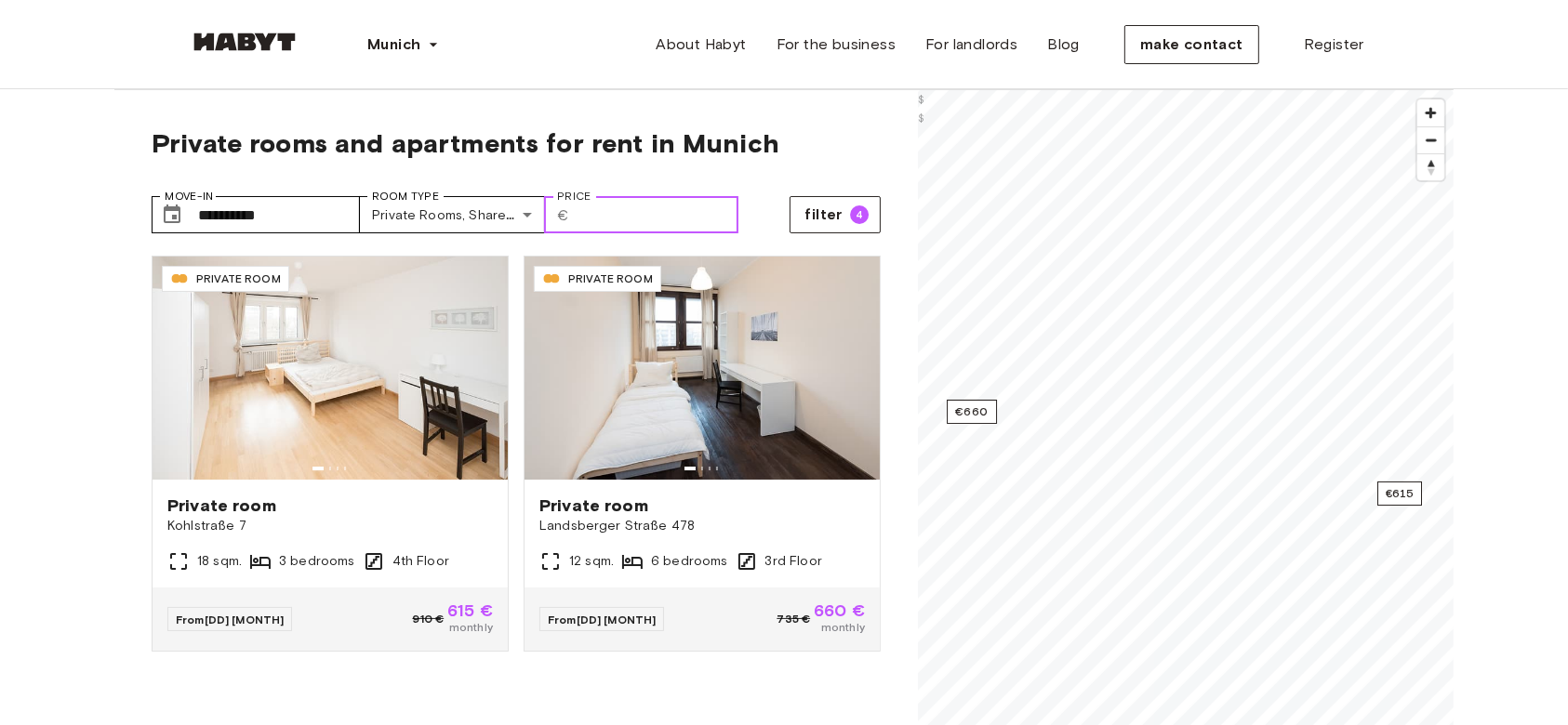 type on "***" 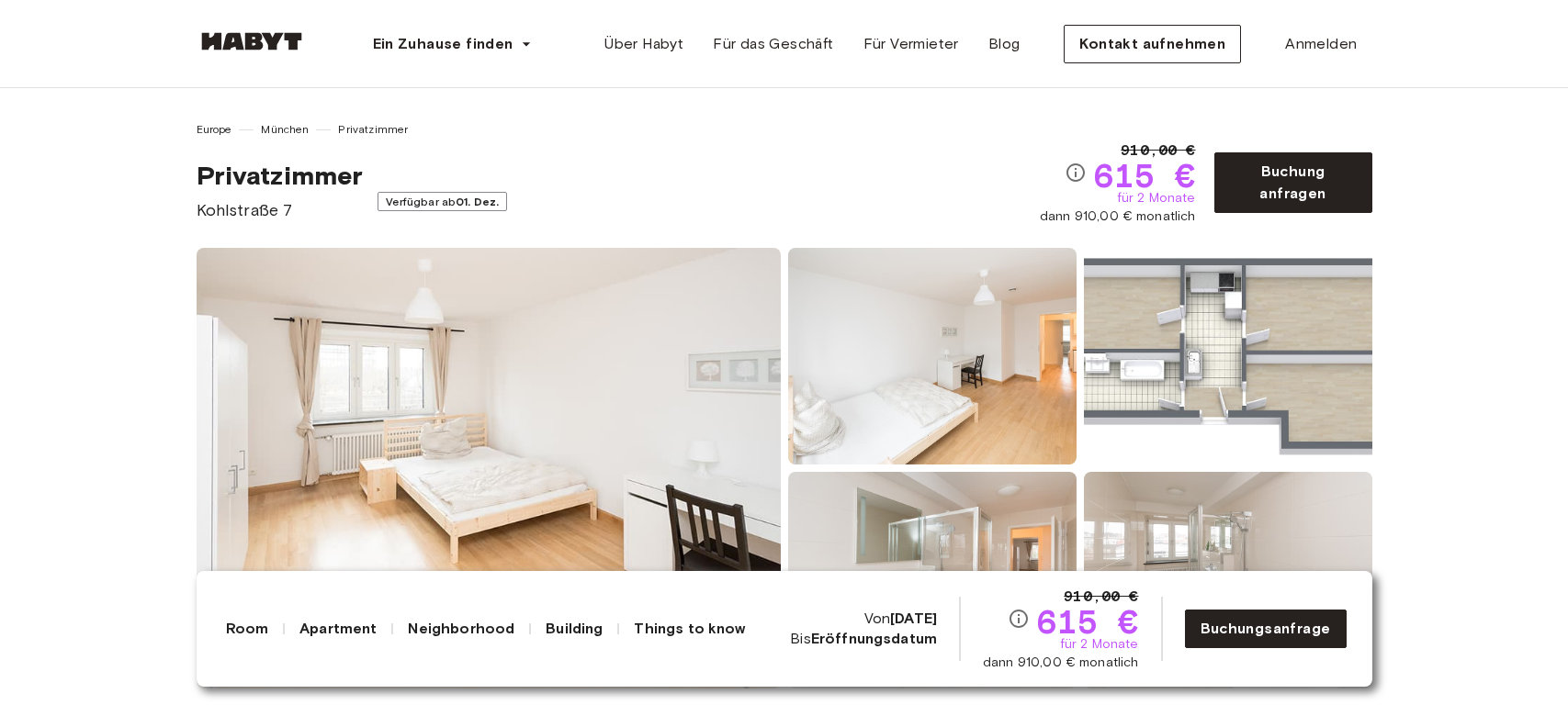 scroll, scrollTop: 0, scrollLeft: 0, axis: both 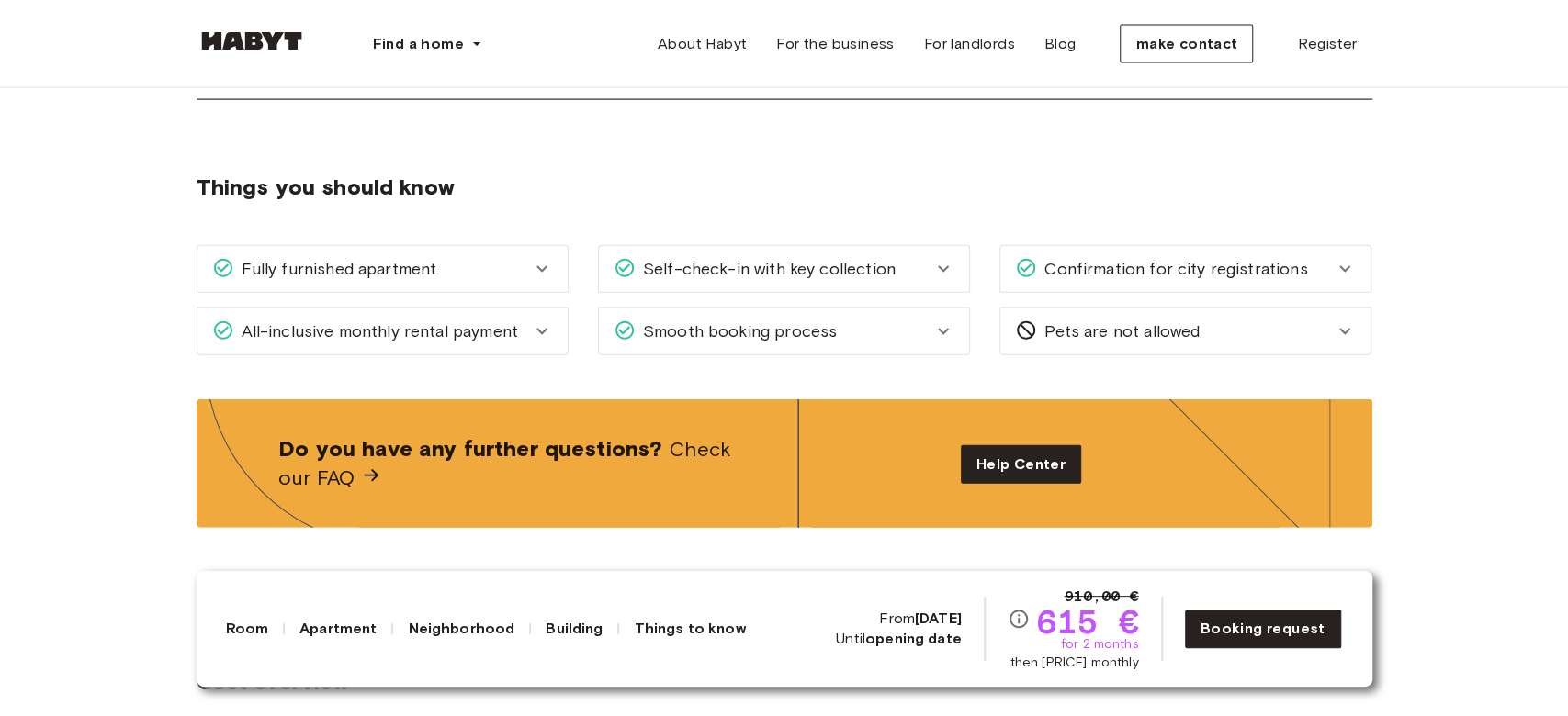 click on "Confirmation for city registrations" at bounding box center [1176, 269] 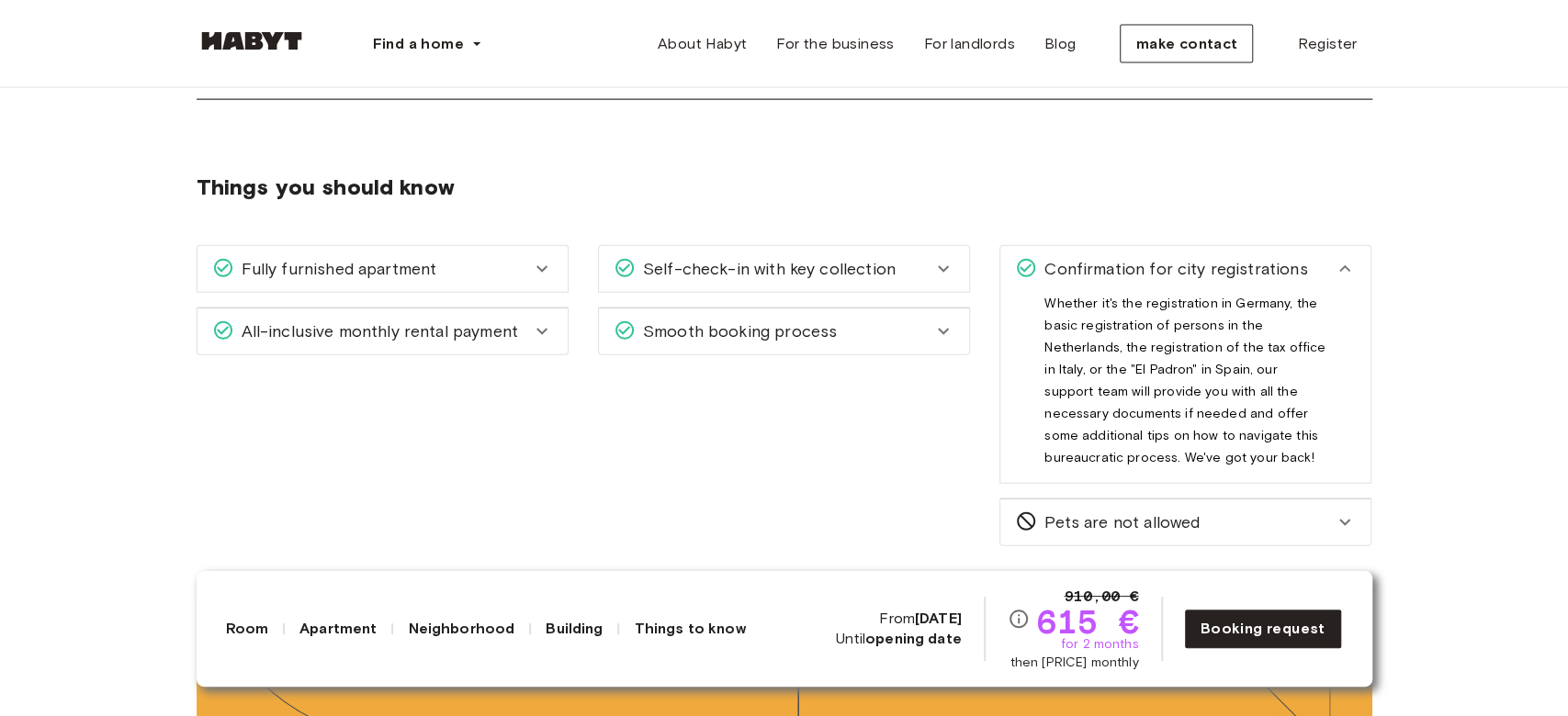 click on "Confirmation for city registrations" at bounding box center (1176, 269) 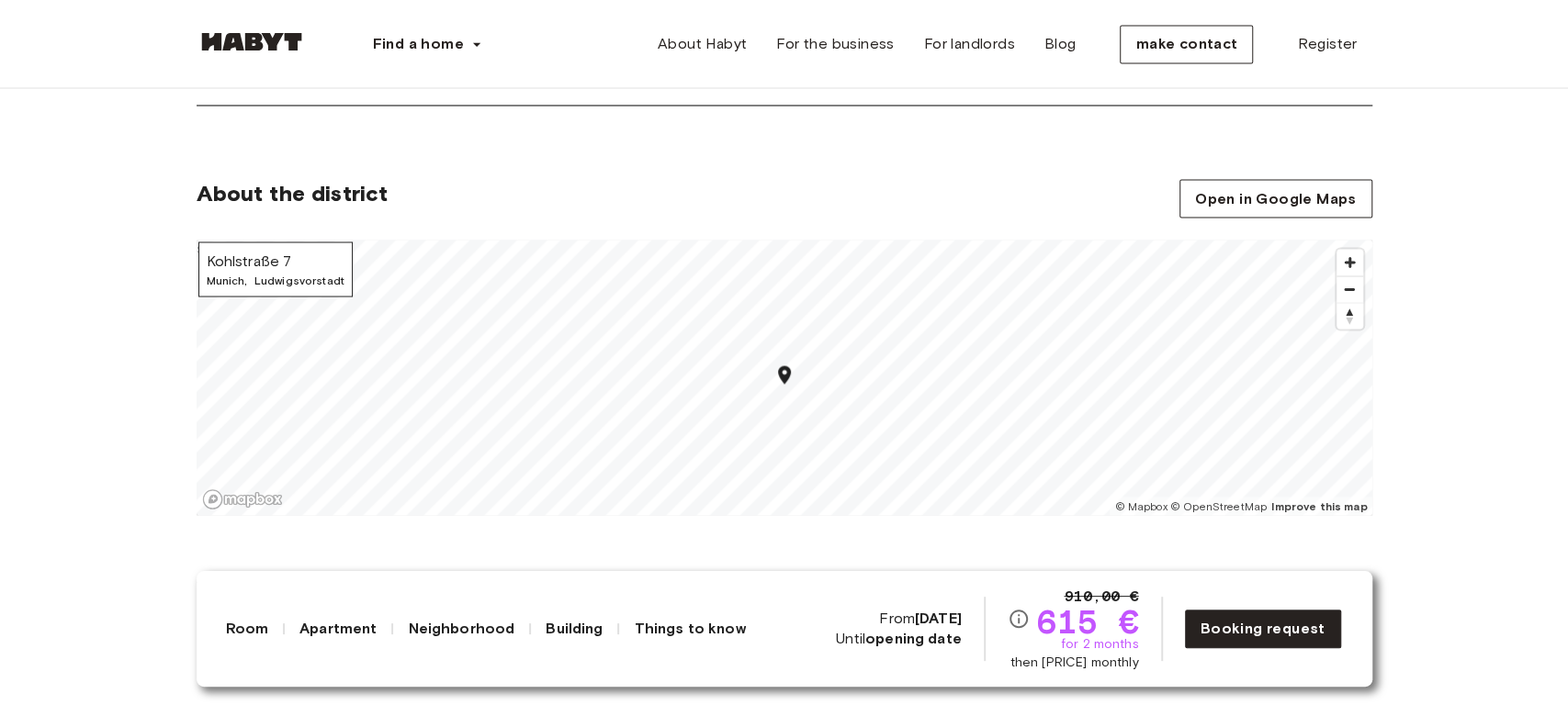scroll, scrollTop: 2203, scrollLeft: 0, axis: vertical 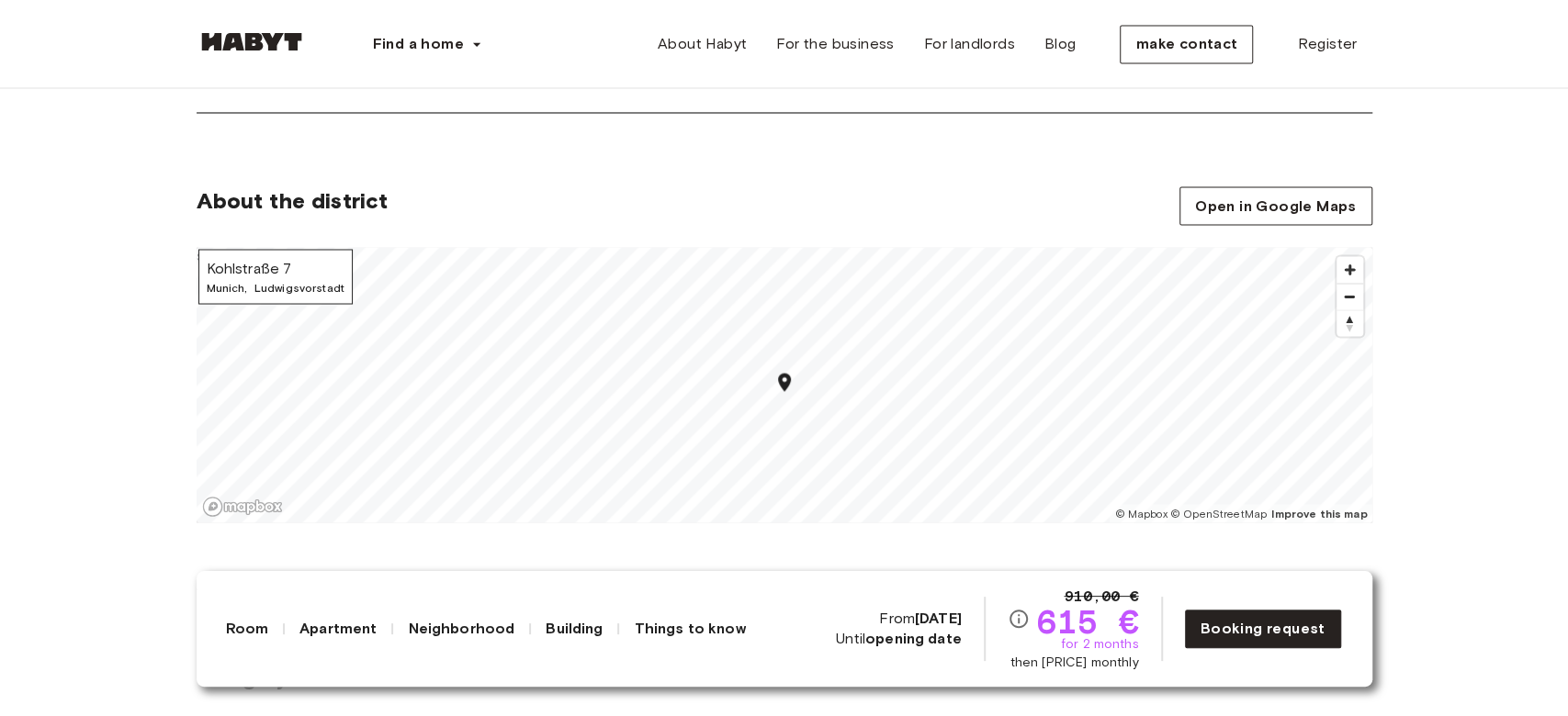 click on "Ludwigsvorstadt" at bounding box center (299, 286) 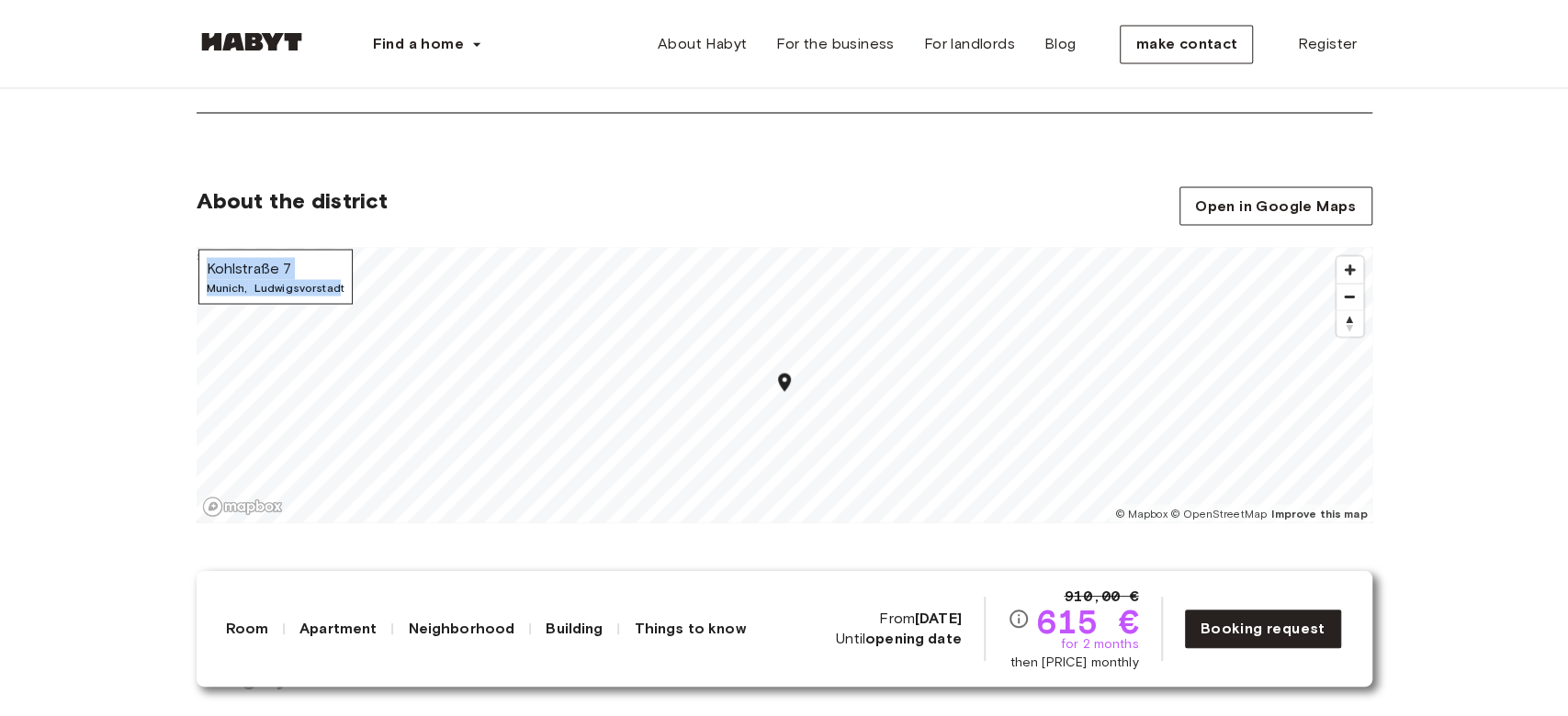 drag, startPoint x: 333, startPoint y: 290, endPoint x: 200, endPoint y: 269, distance: 134.6477 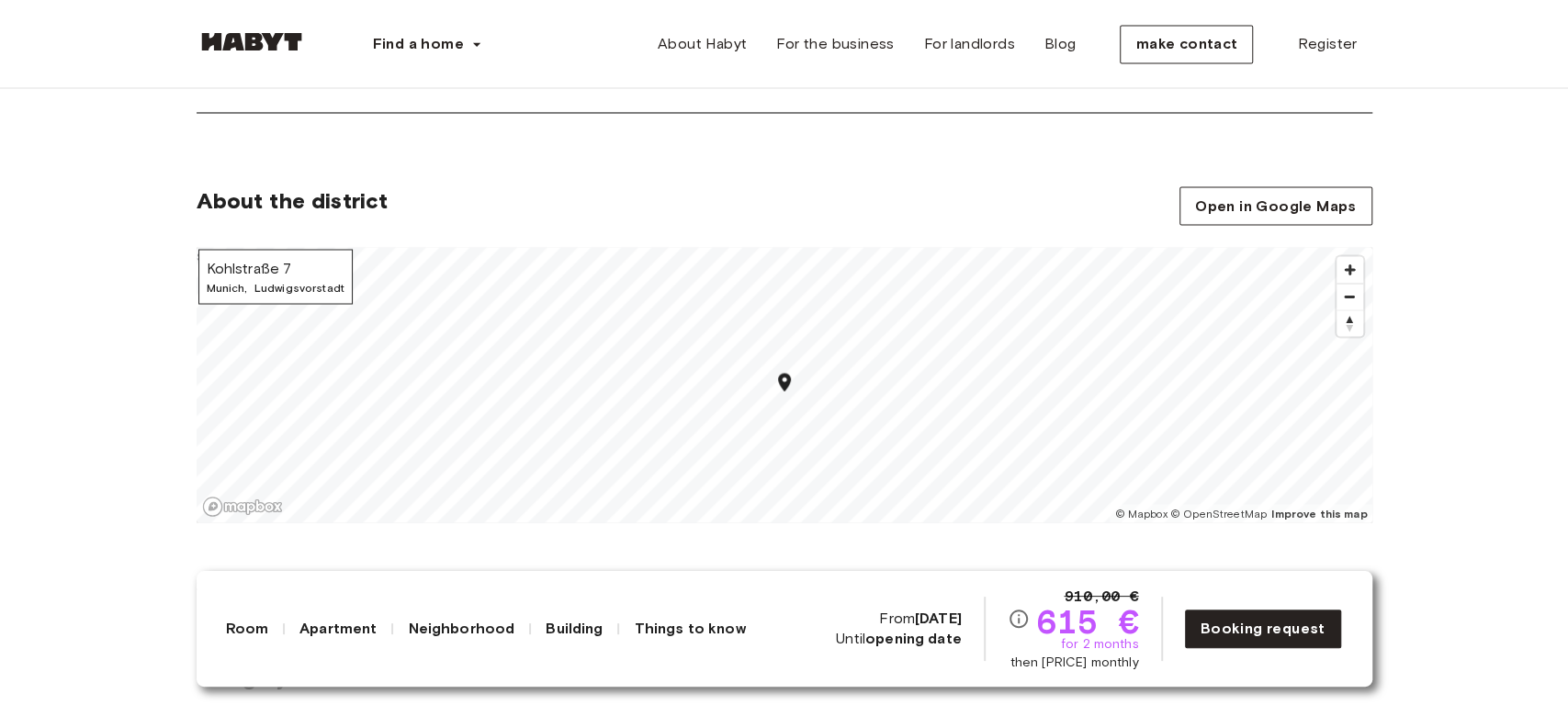click on "Europe [CITY] Private rooms Private rooms [STREET] [NUMBER] Available from  [DATE] [PRICE] [PRICE] for 2 months then [PRICE] monthly Request a booking Show all photos About the room Ref.-Nr.:    [ID] Our flats fulfil all your daily living requirements. Every flat comes readily equipped with a kitchen, including refrigerator, cooking equipment and dishes. Flats also include a washing machine and Wi-Fi Internet. Each room is fully furnished and offers a comfortable bed with fresh linen and a workspace. The area provides you with several shopping opportunities and excellent connections to public transport. [AREA]. Wardrobe Desk and chair About the apartment [AREA]. [FLOOR] Floor [ROOM_COUNT] bedrooms Fully-equipped kitchen WiFi Kitchen utensils All rooms in this apartment [STREET] [NUMBER] [AREA]. [ROOM_COUNT] bedrooms [FLOOR] Floor From  [DATE] [PRICE] monthly [STREET] [NUMBER] [AREA]. [ROOM_COUNT] bedrooms [FLOOR] Floor Ab  [DATE] [PRICE] monthly [STREET] [NUMBER]" at bounding box center (784, 622) 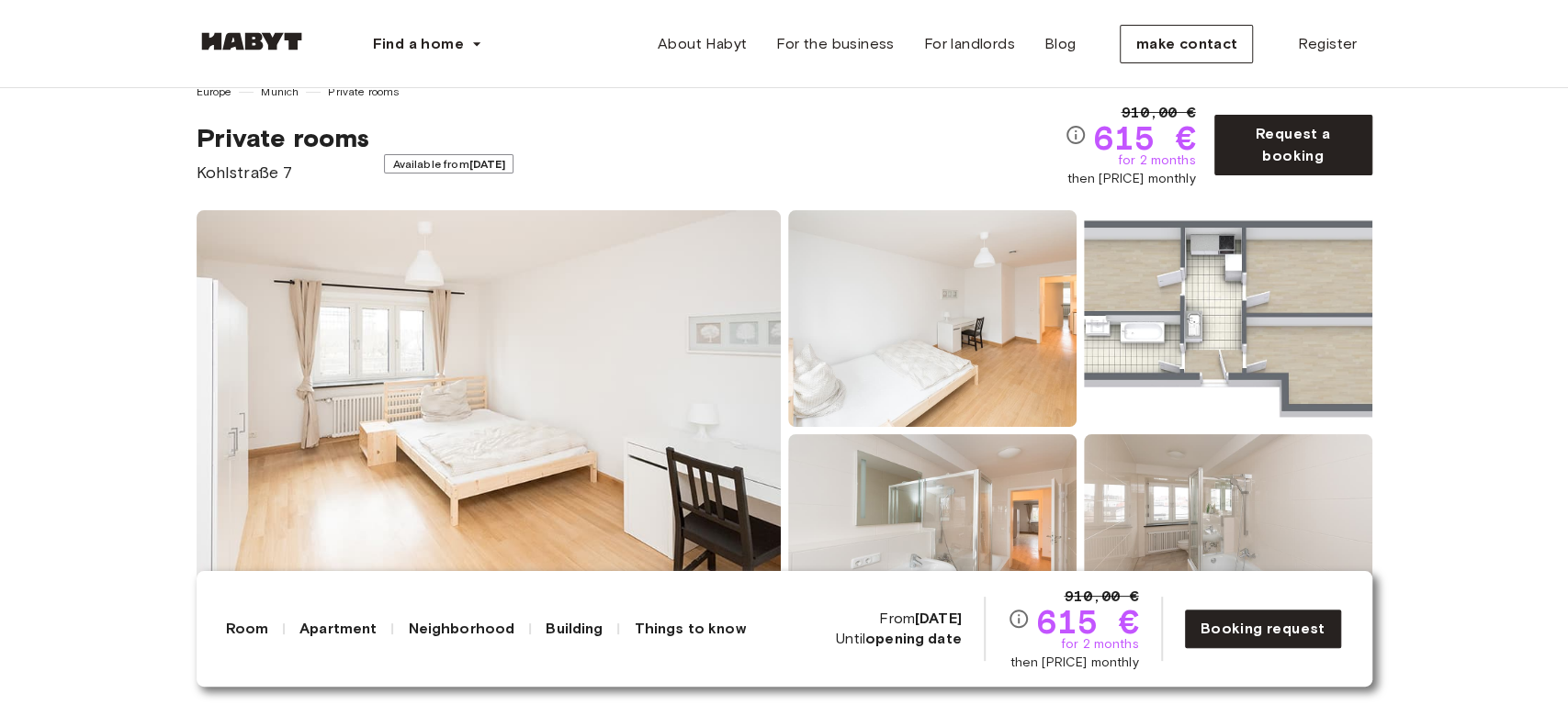 scroll, scrollTop: 0, scrollLeft: 0, axis: both 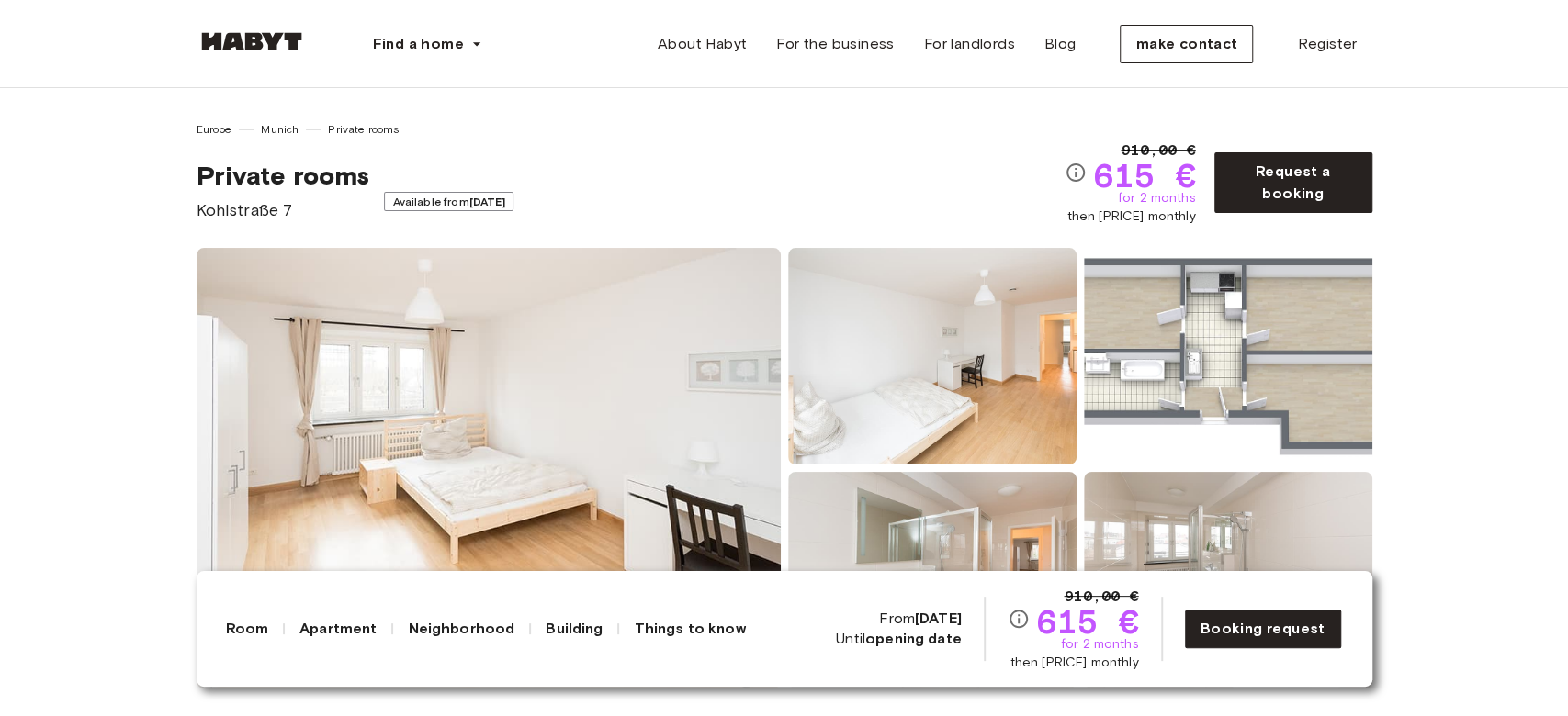 click on "Available from" at bounding box center [430, 201] 